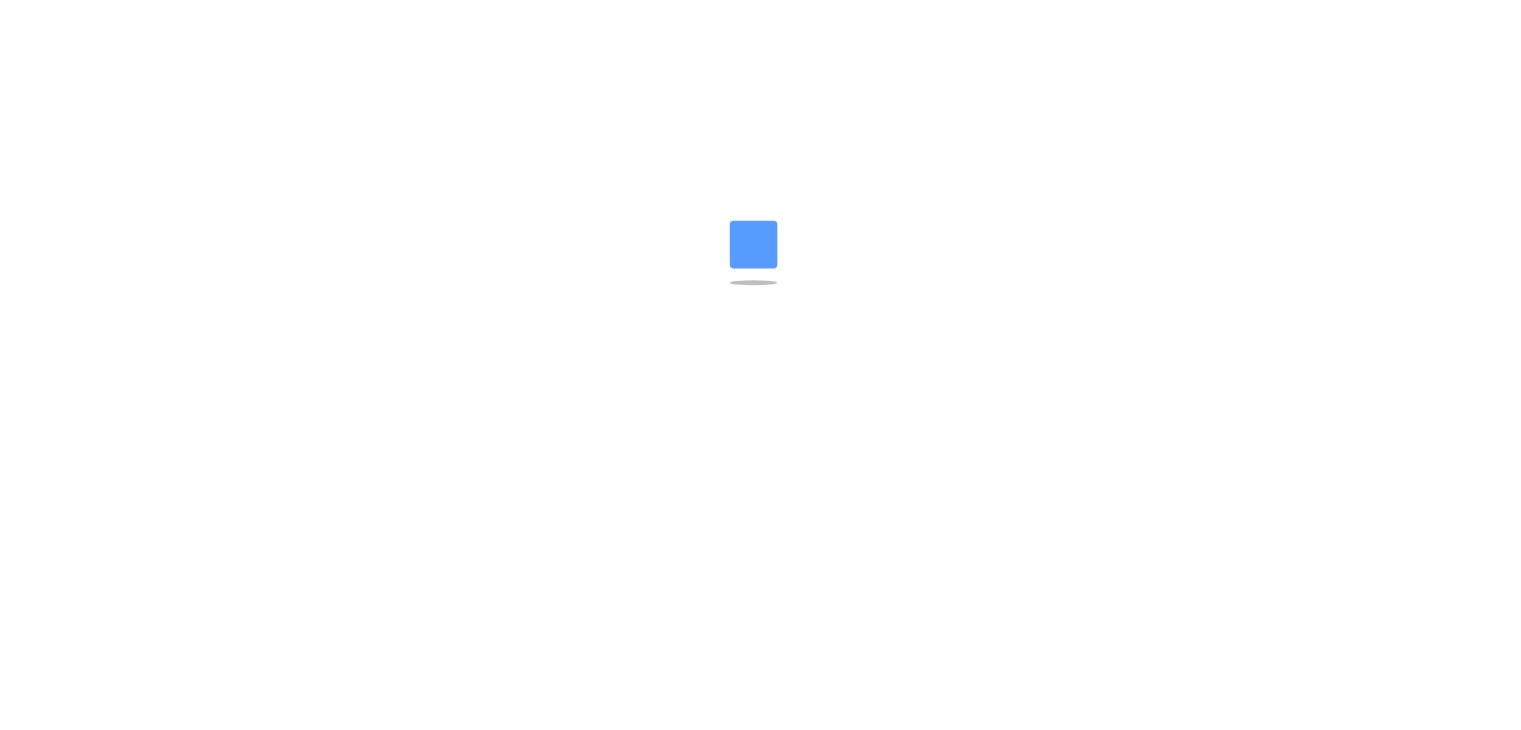 scroll, scrollTop: 0, scrollLeft: 0, axis: both 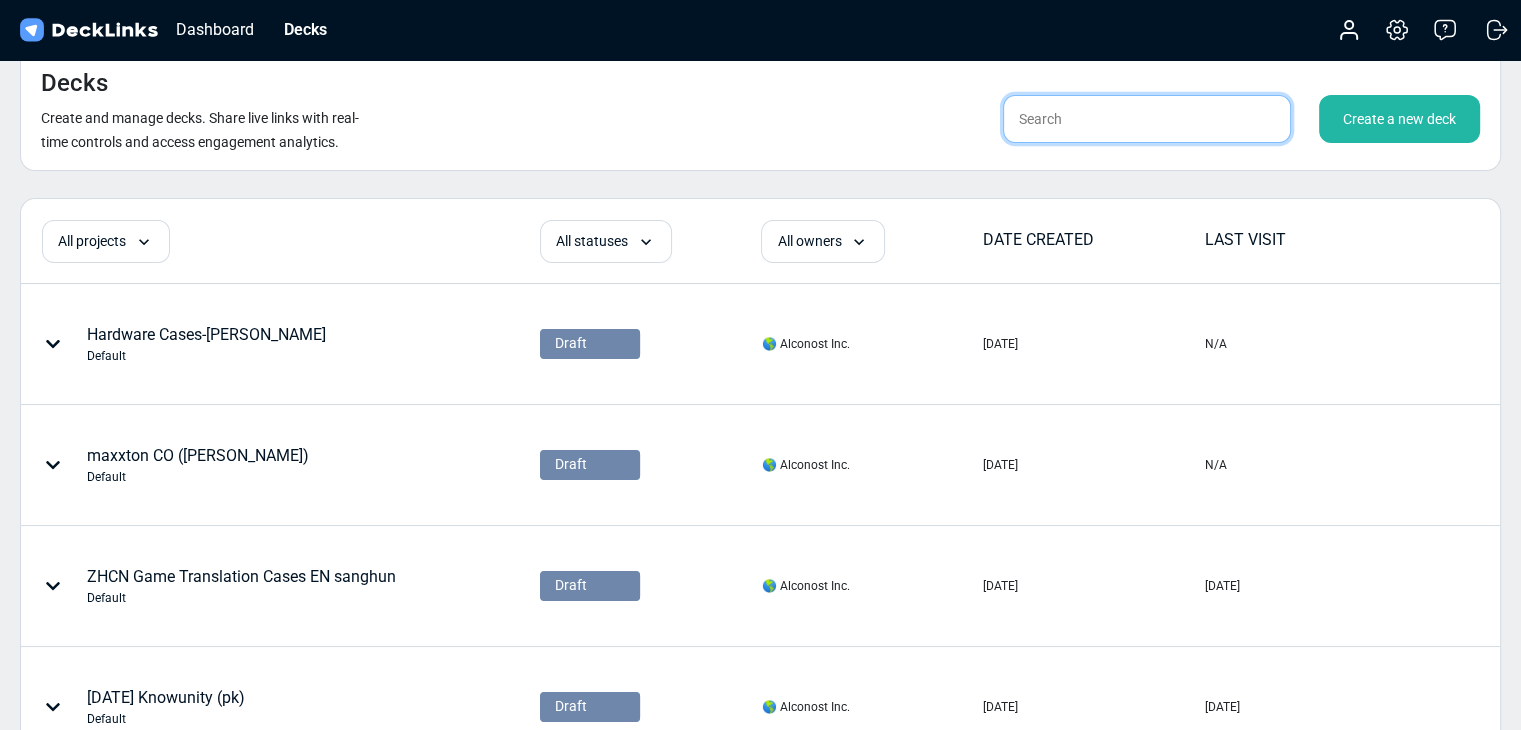click at bounding box center (1147, 119) 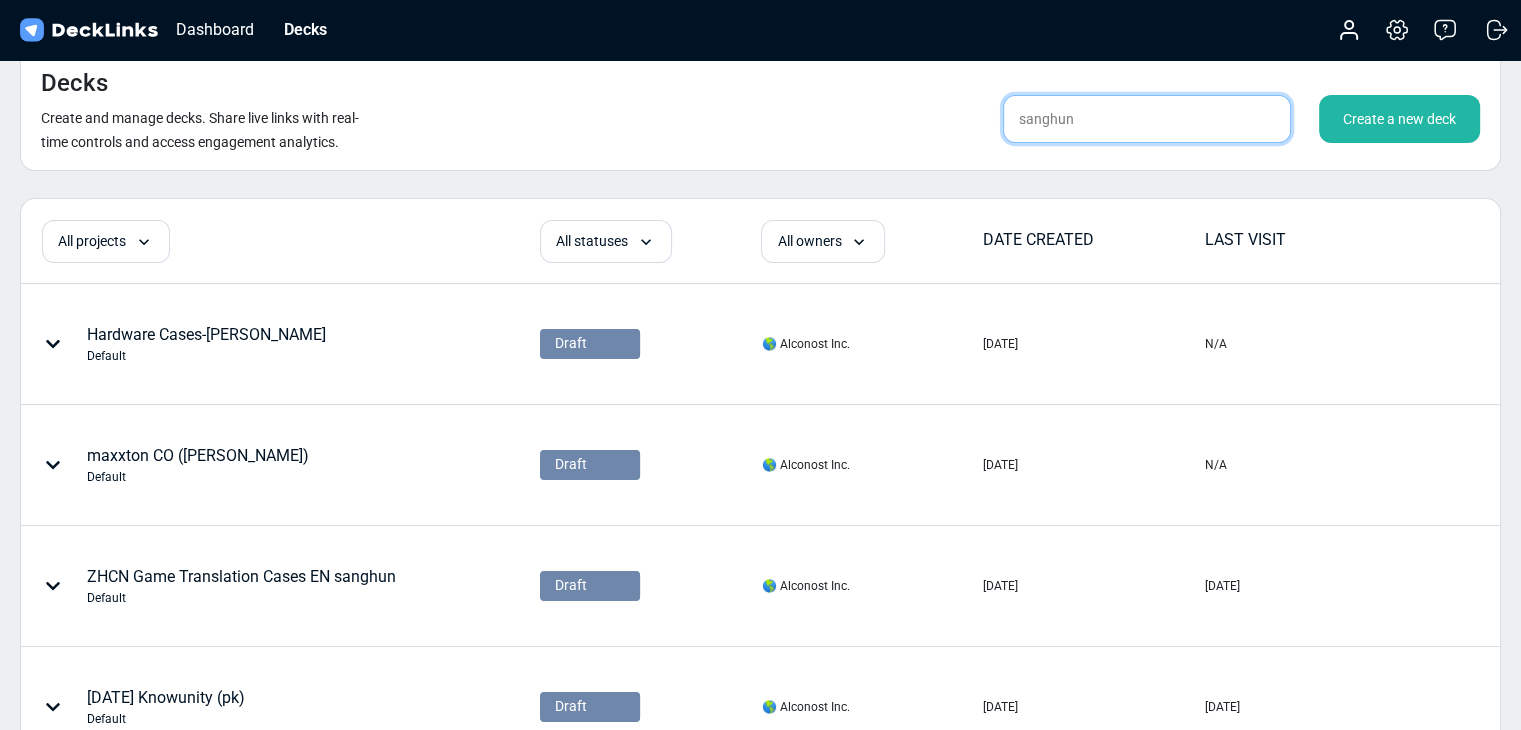 type on "sanghun" 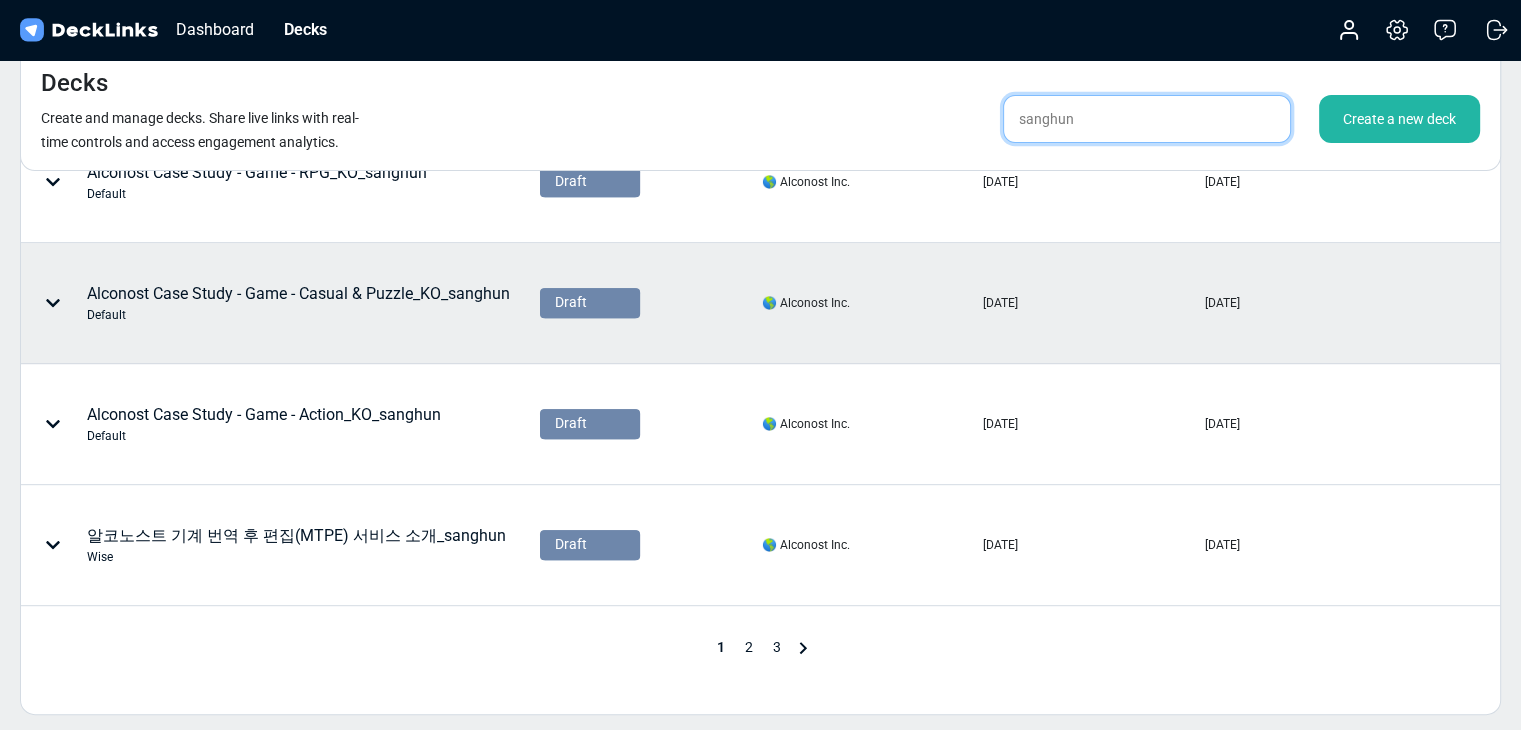 scroll, scrollTop: 1000, scrollLeft: 0, axis: vertical 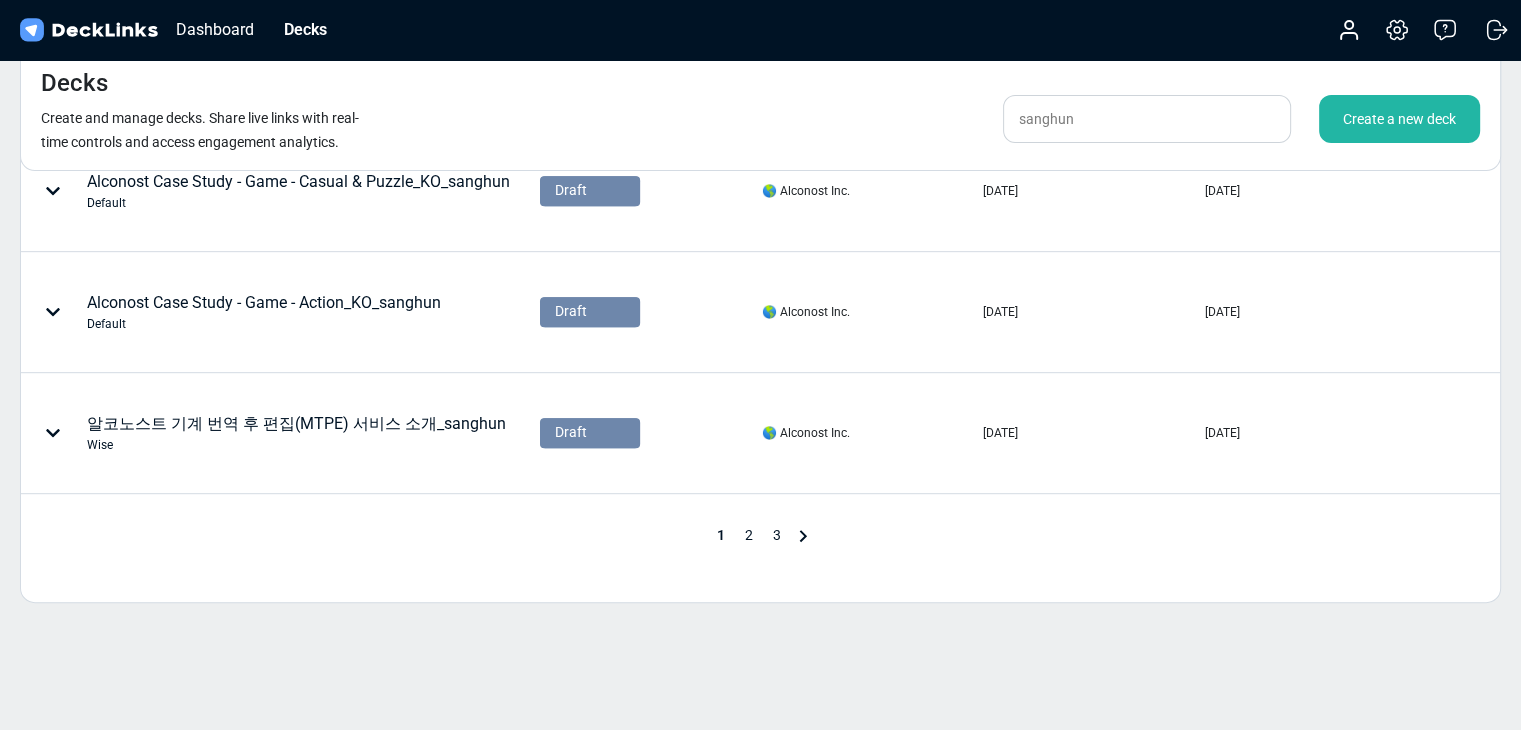 click on "2" at bounding box center [749, 535] 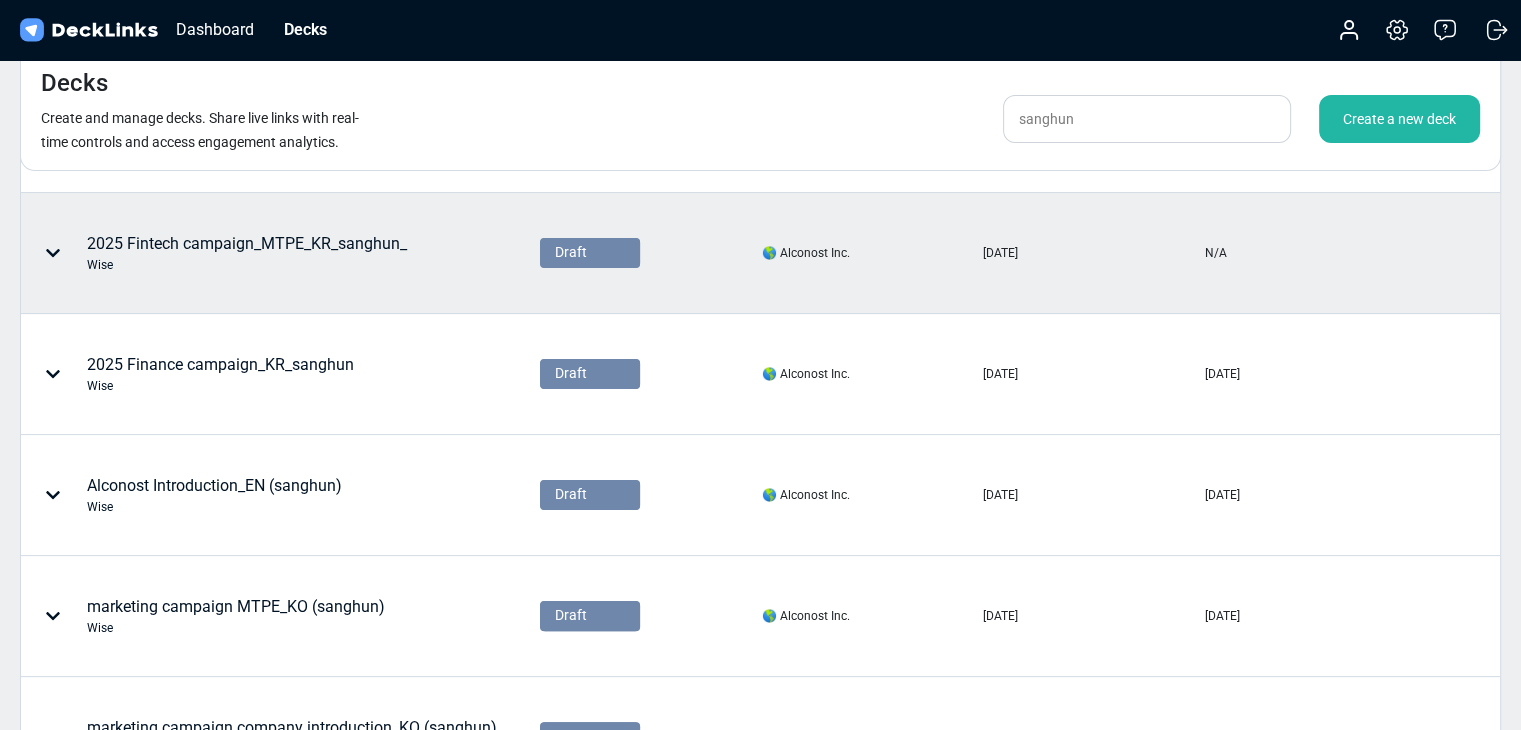 scroll, scrollTop: 500, scrollLeft: 0, axis: vertical 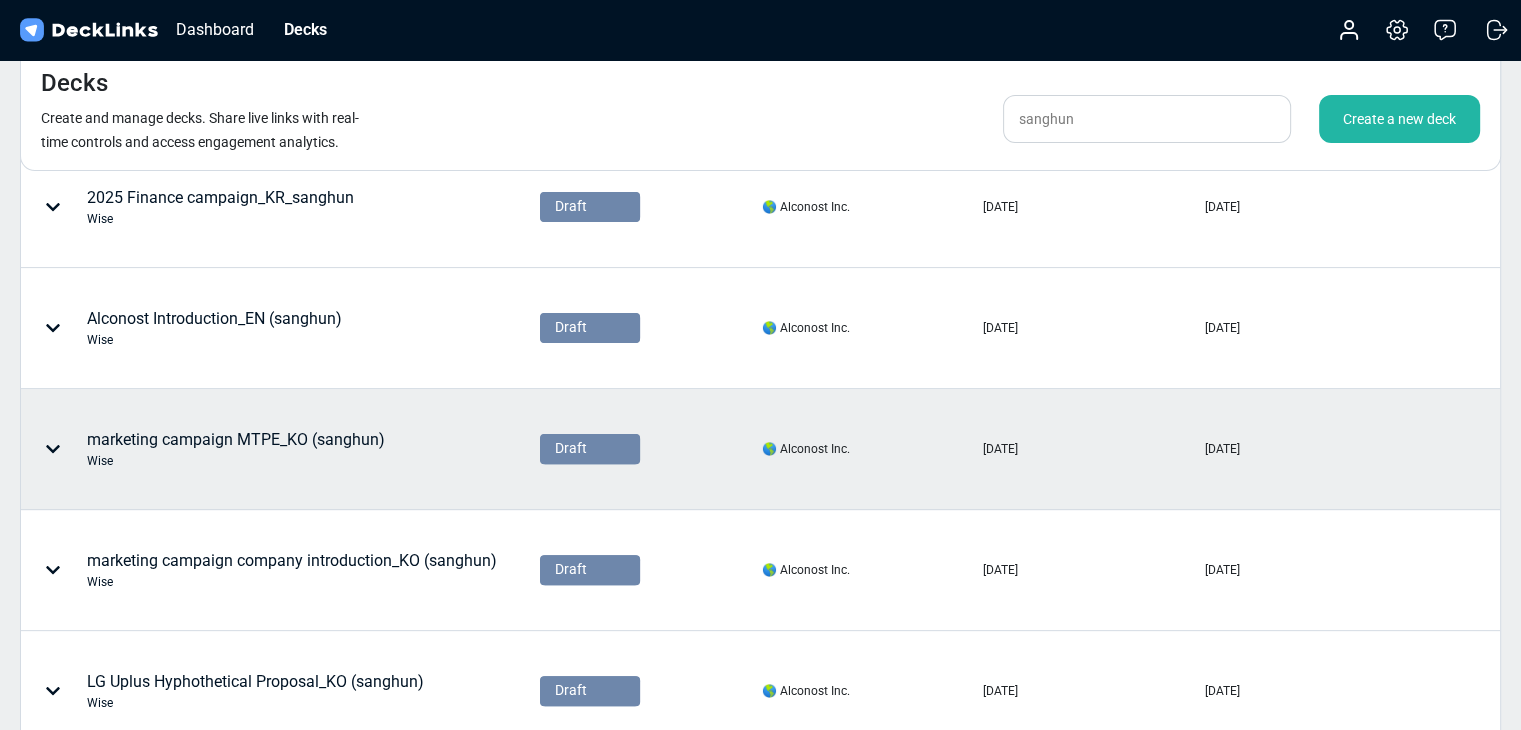 click on "marketing campaign MTPE_KO (sanghun) Wise" at bounding box center [236, 449] 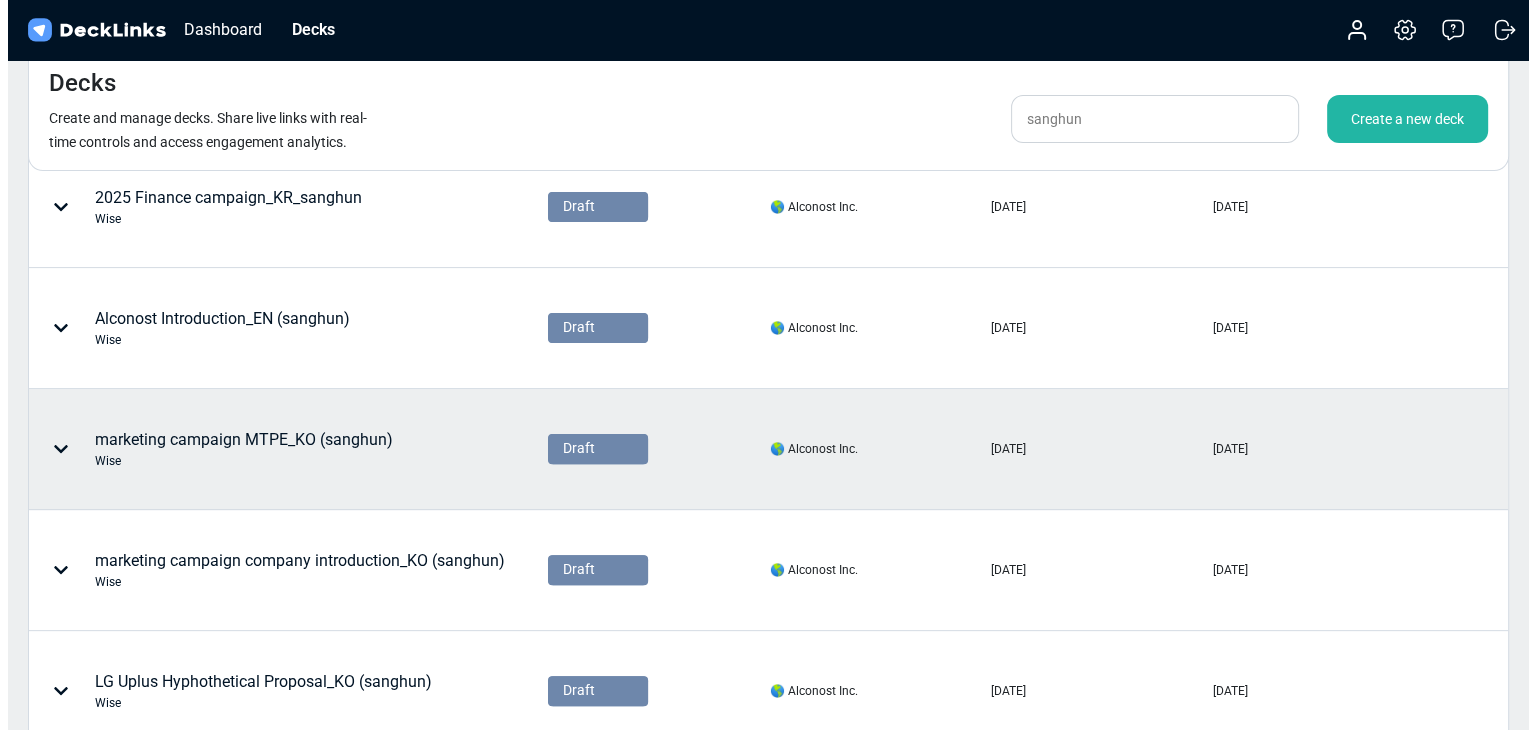 scroll, scrollTop: 0, scrollLeft: 0, axis: both 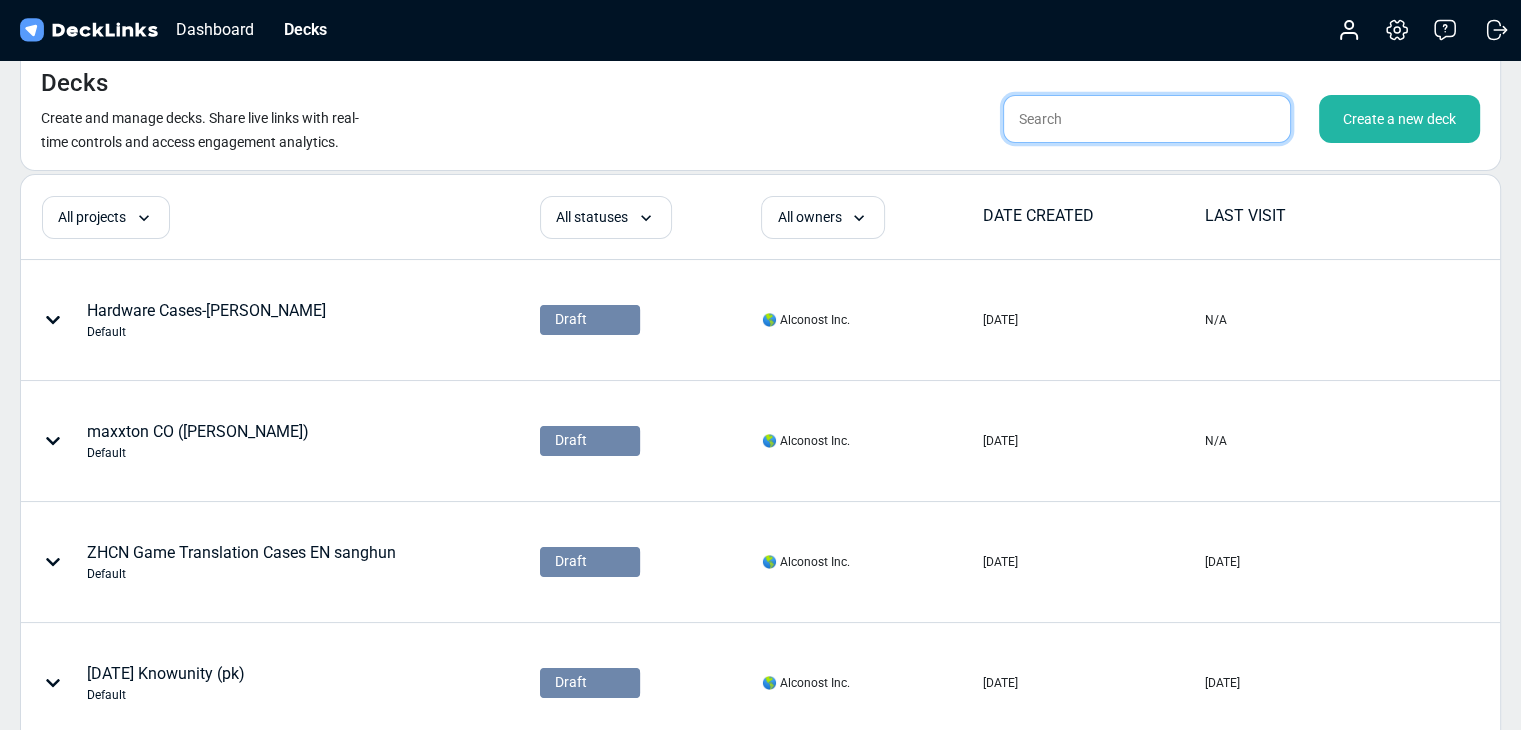 click at bounding box center [1147, 119] 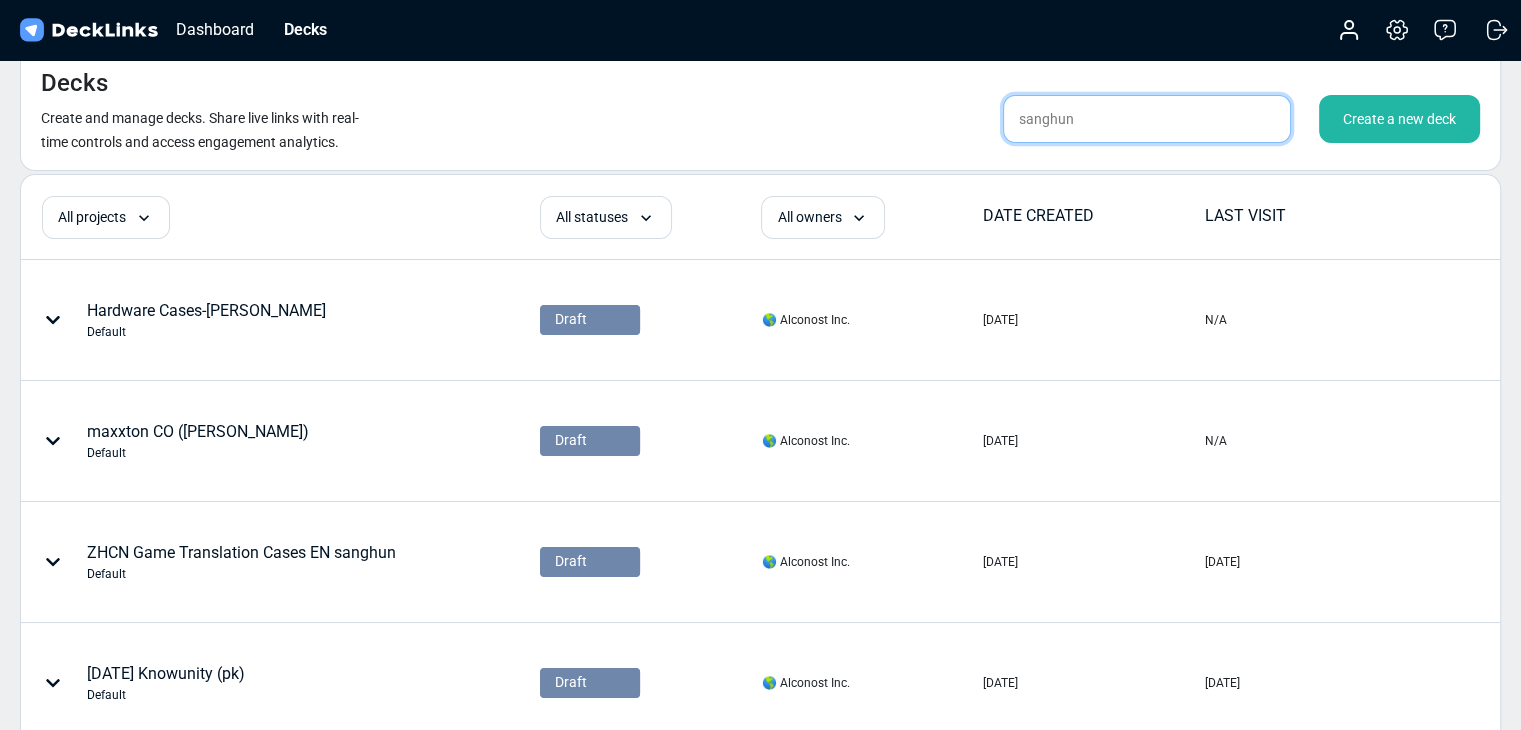 type on "sanghun" 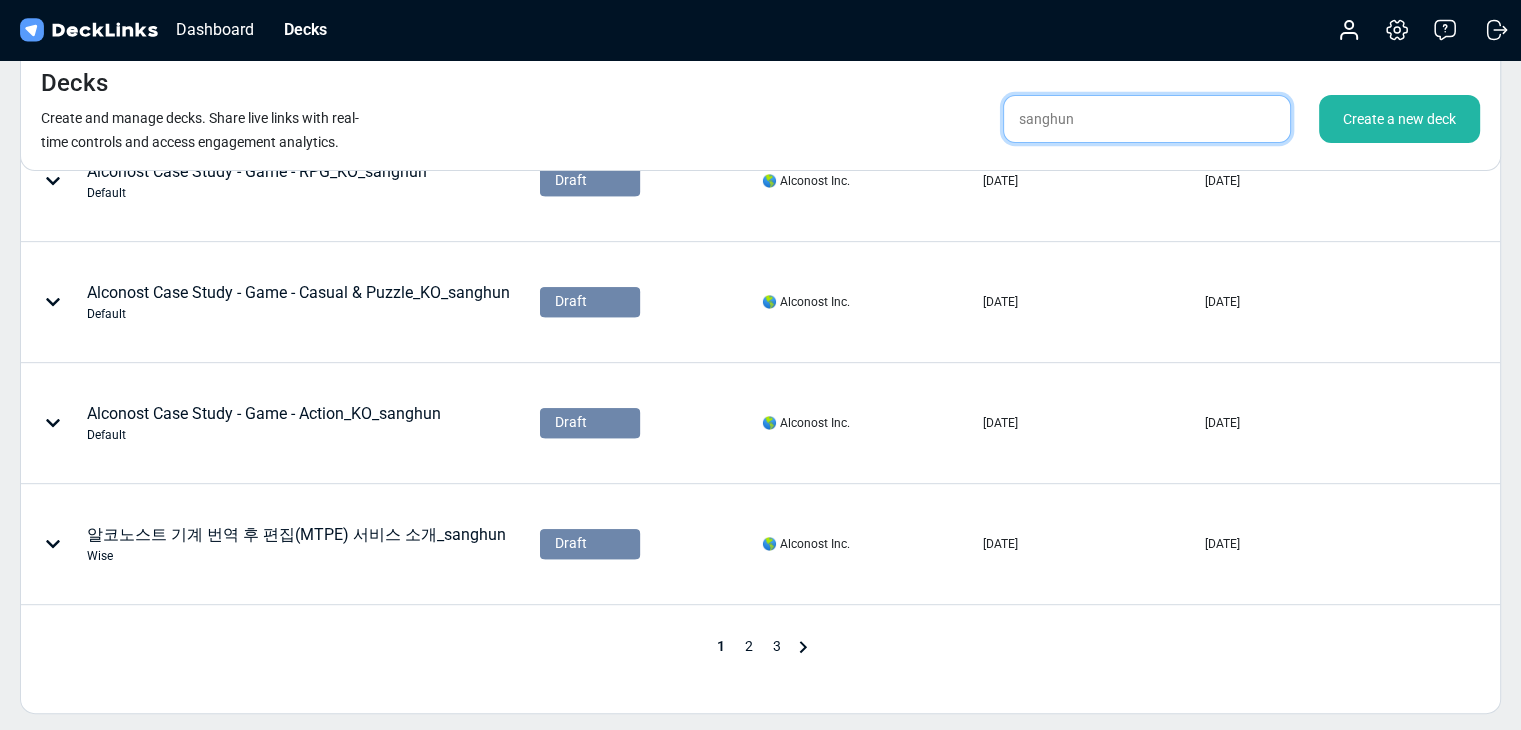 scroll, scrollTop: 1024, scrollLeft: 0, axis: vertical 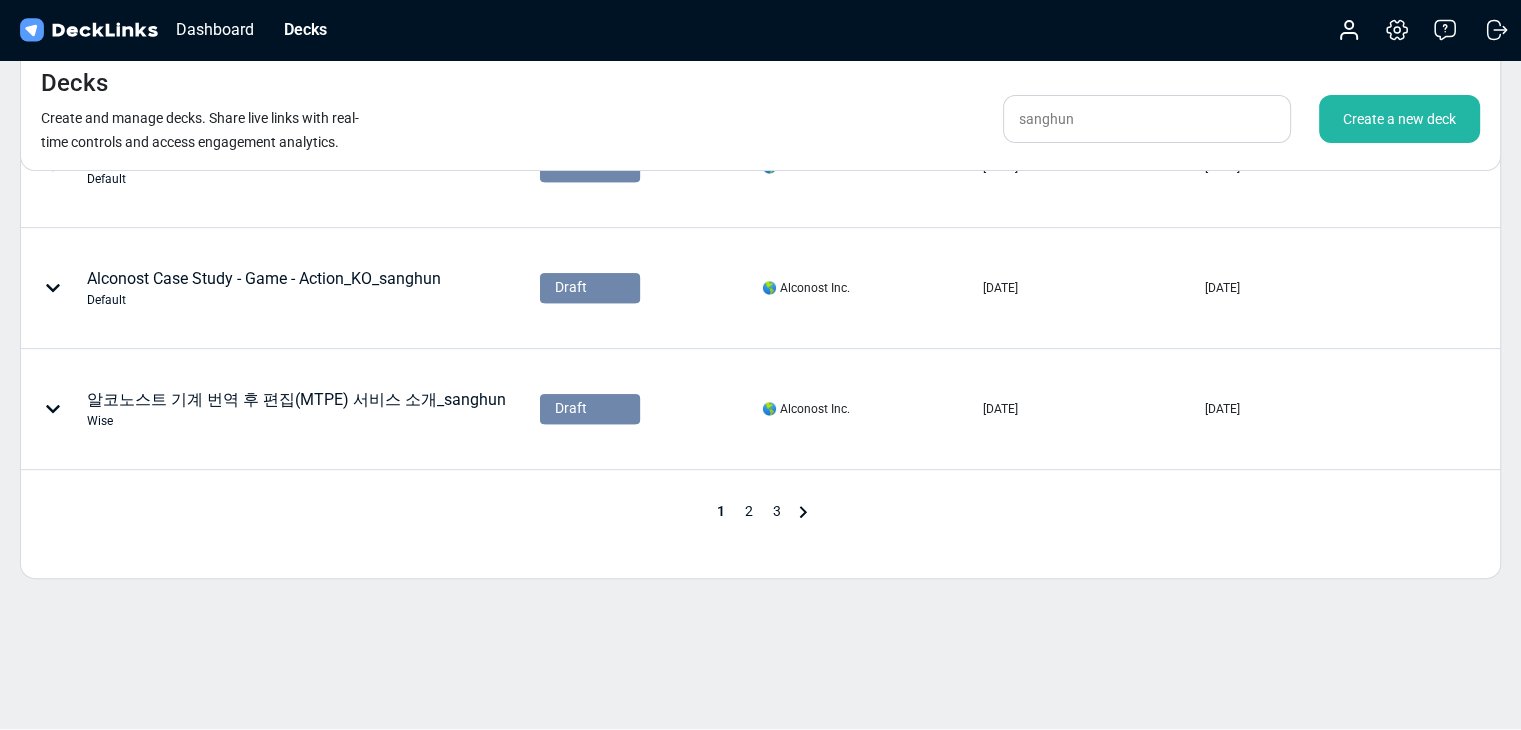 click on "2" at bounding box center (749, 511) 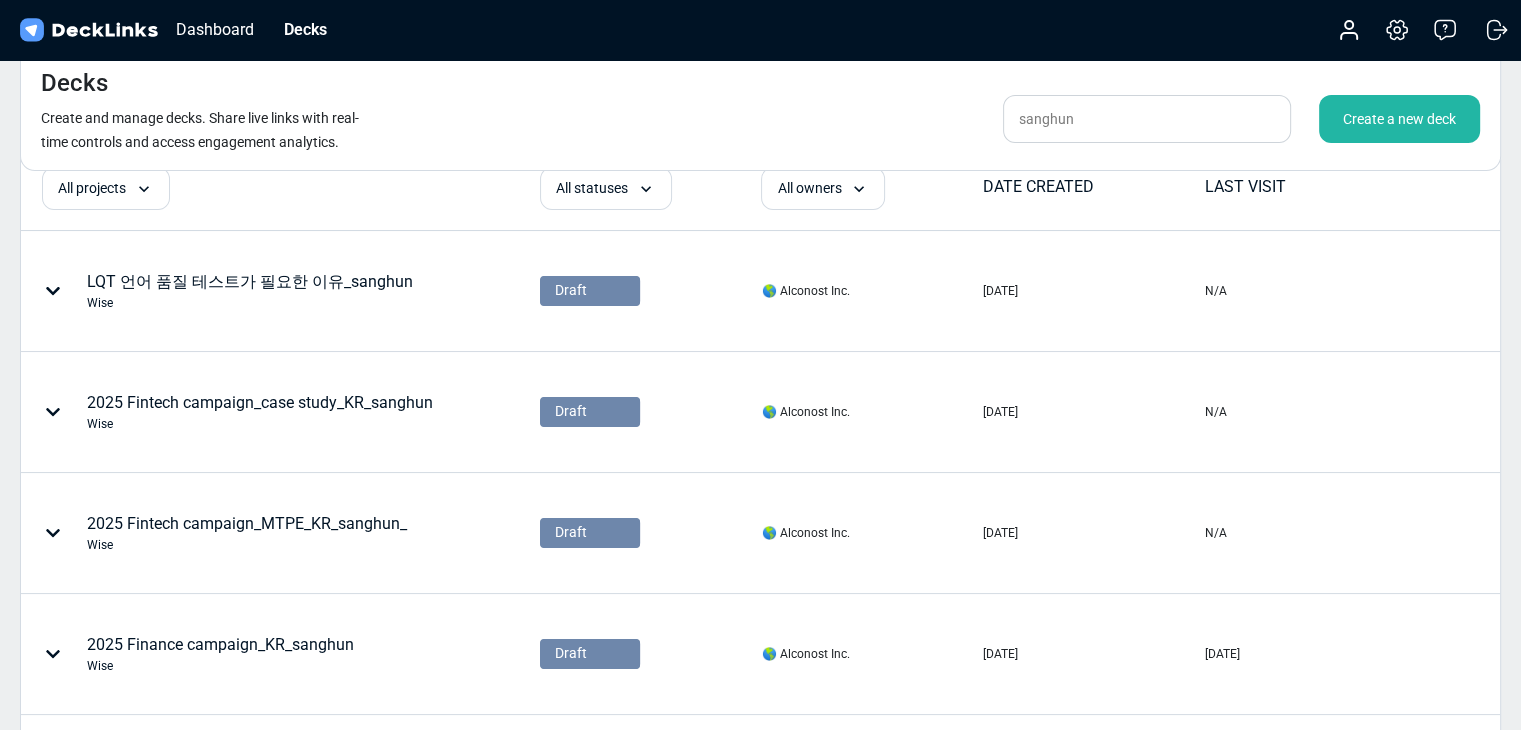 scroll, scrollTop: 0, scrollLeft: 0, axis: both 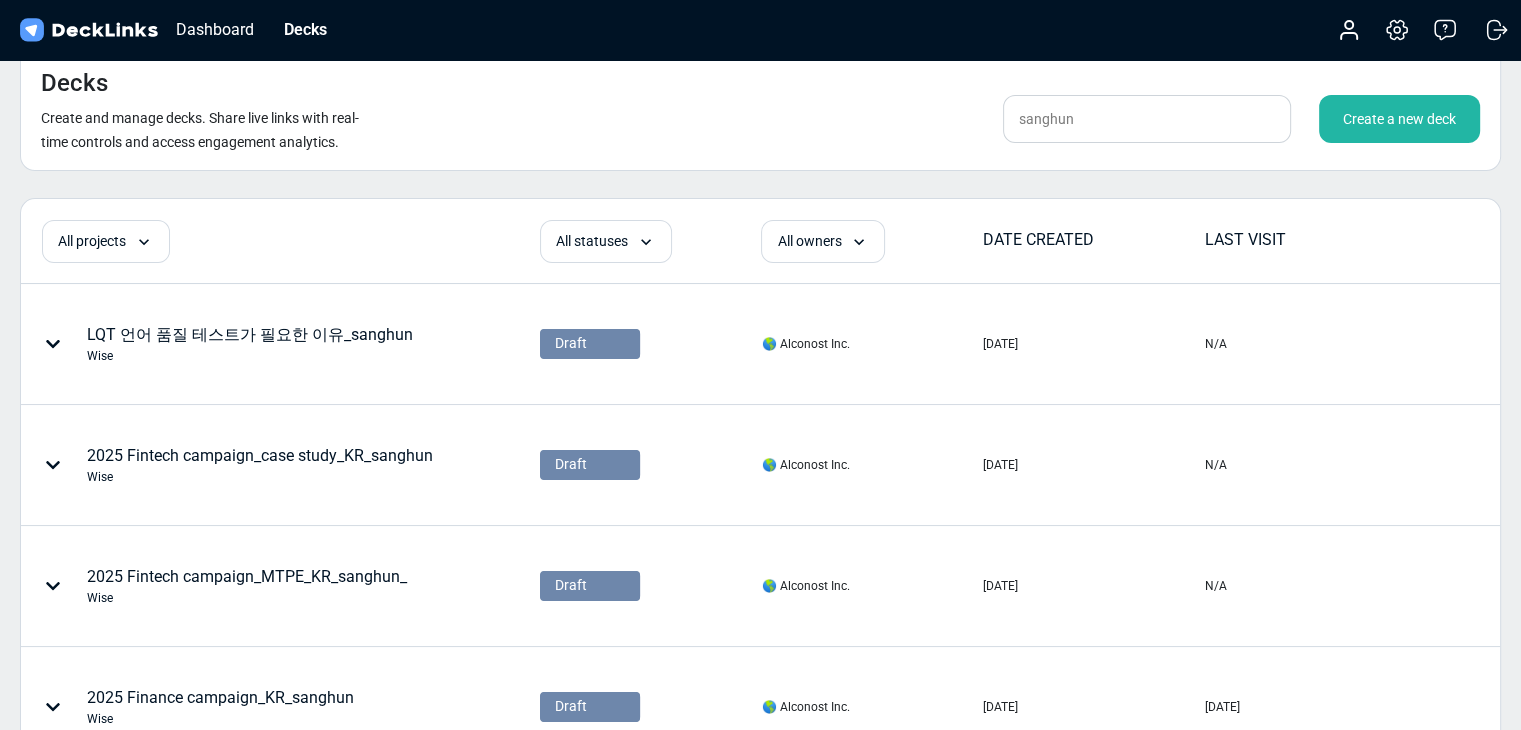click on "Create a new deck" at bounding box center (1399, 119) 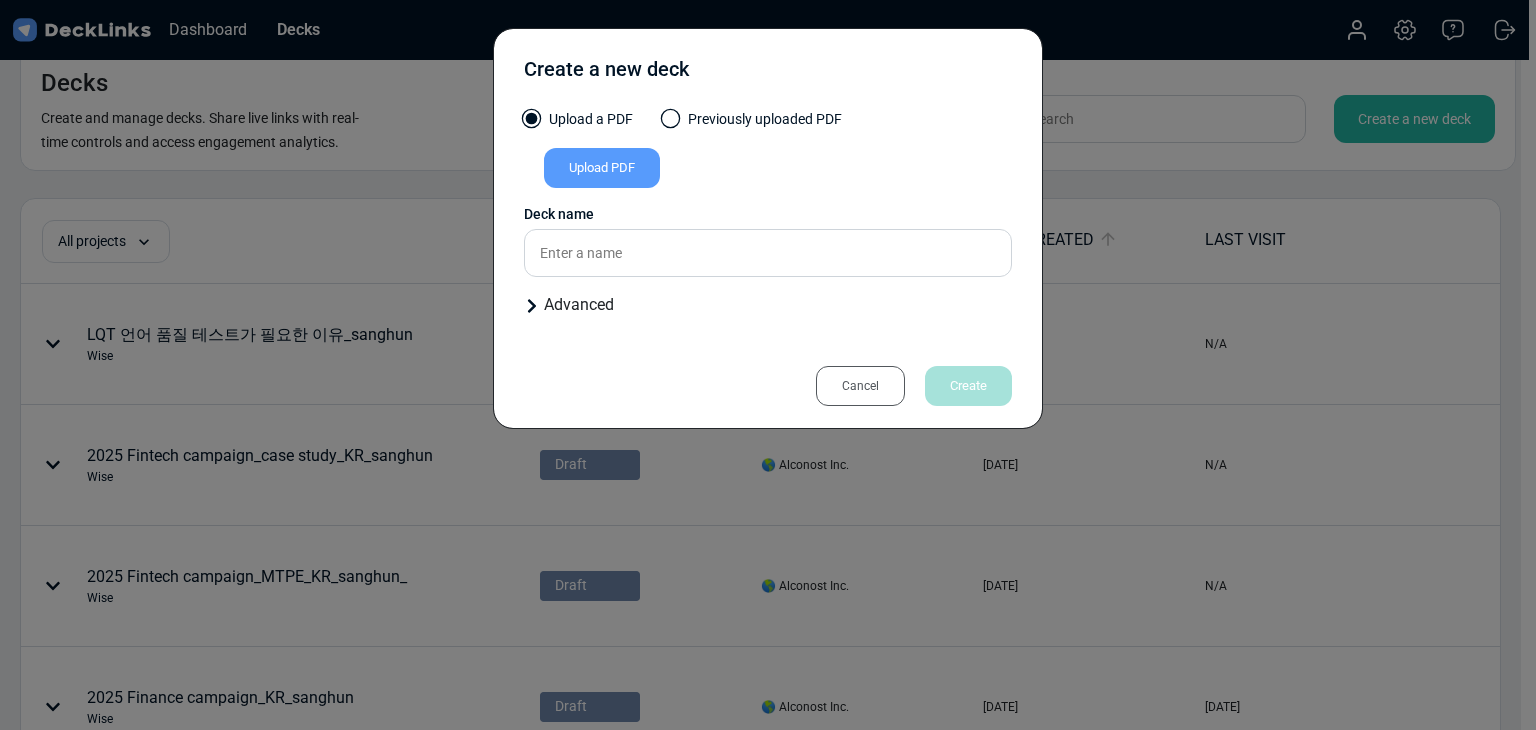 click on "Upload PDF" at bounding box center [602, 168] 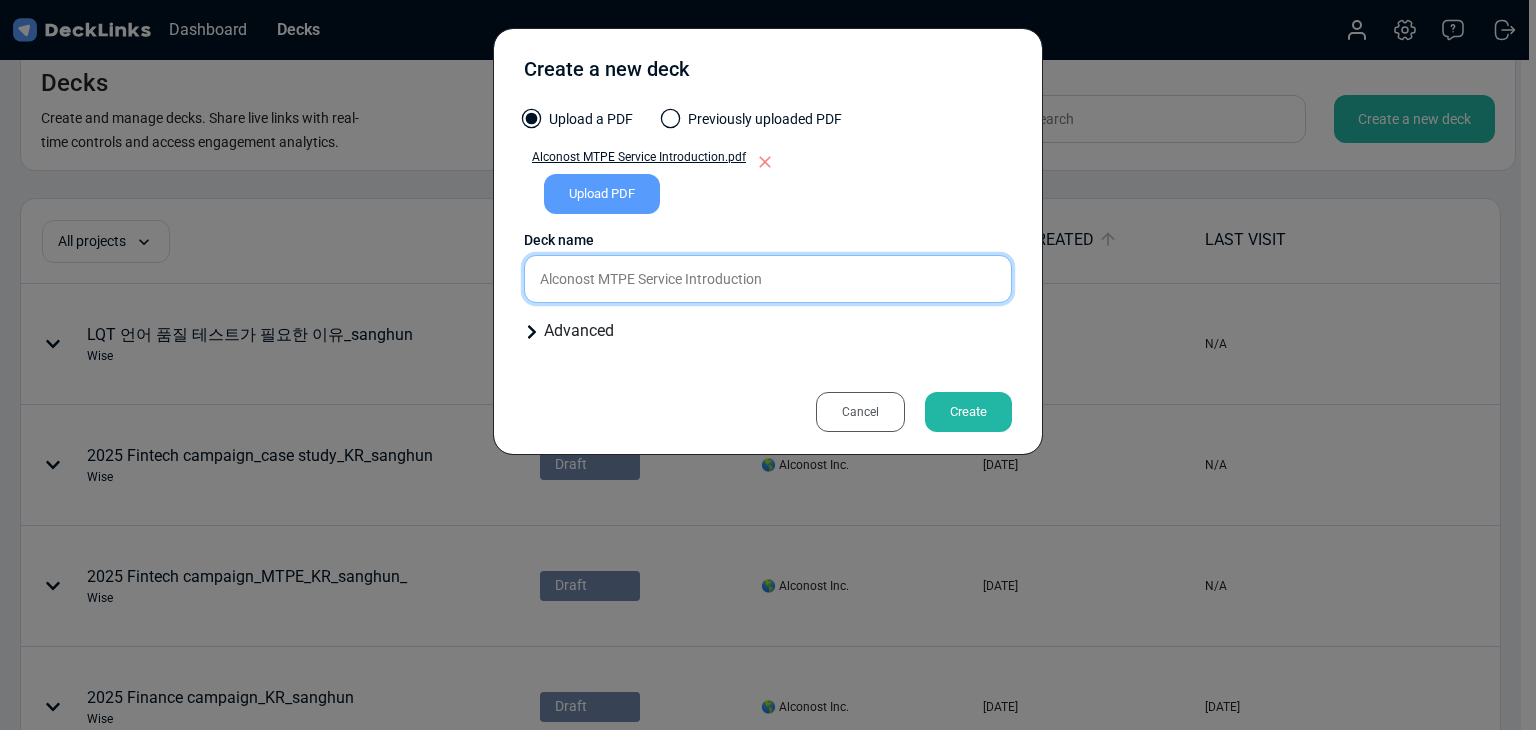 click on "Alconost MTPE Service Introduction" at bounding box center (768, 279) 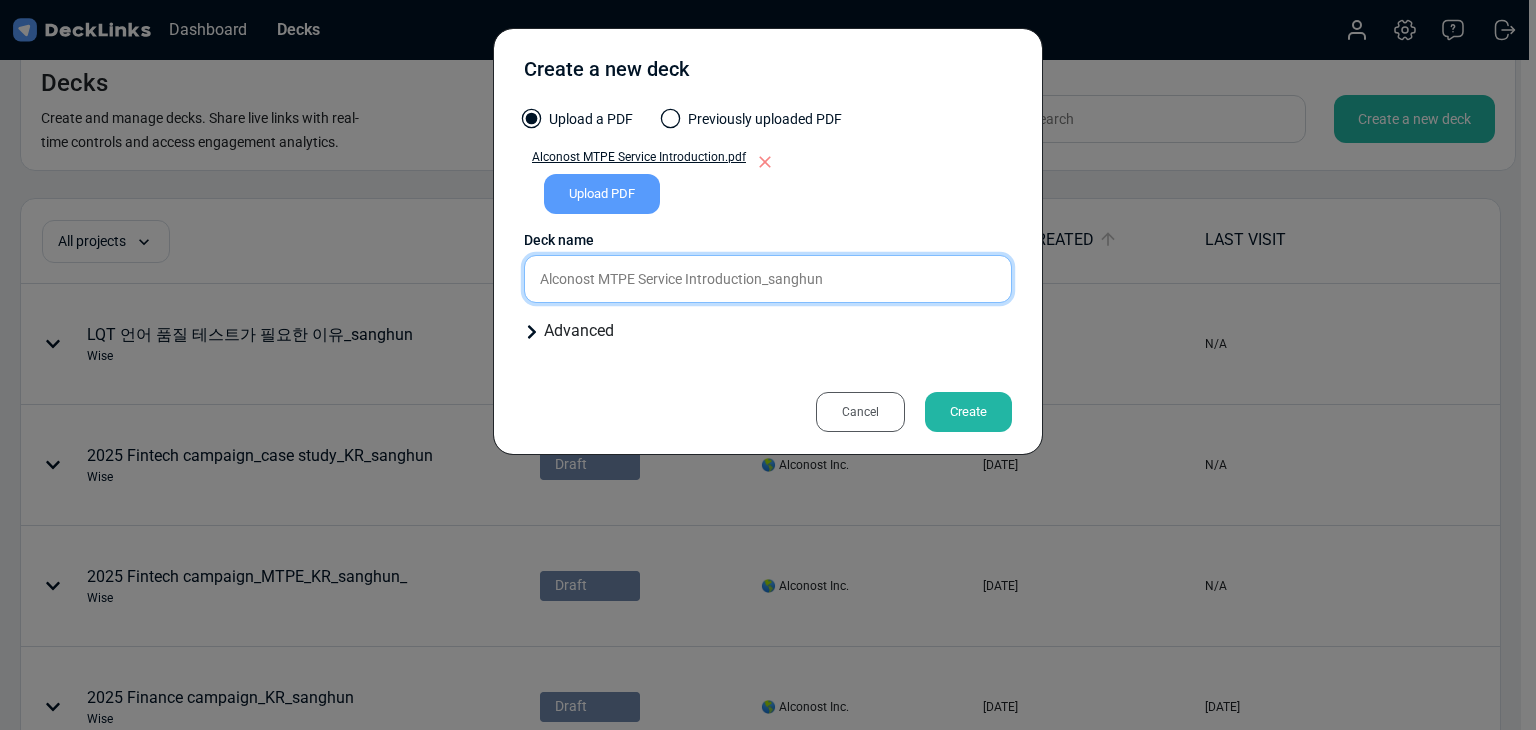 type on "Alconost MTPE Service Introduction_sanghun" 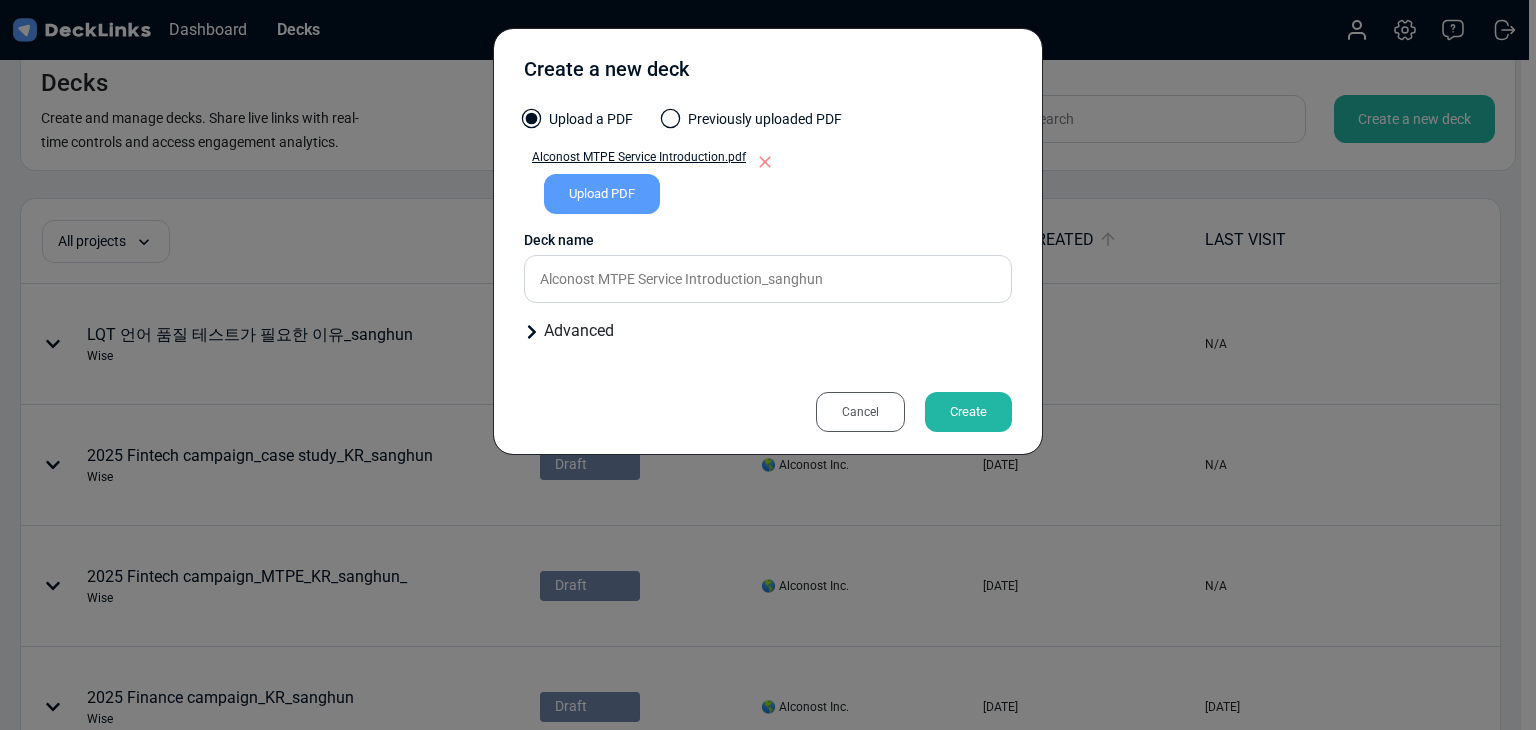 click on "Cancel Create" at bounding box center [768, 401] 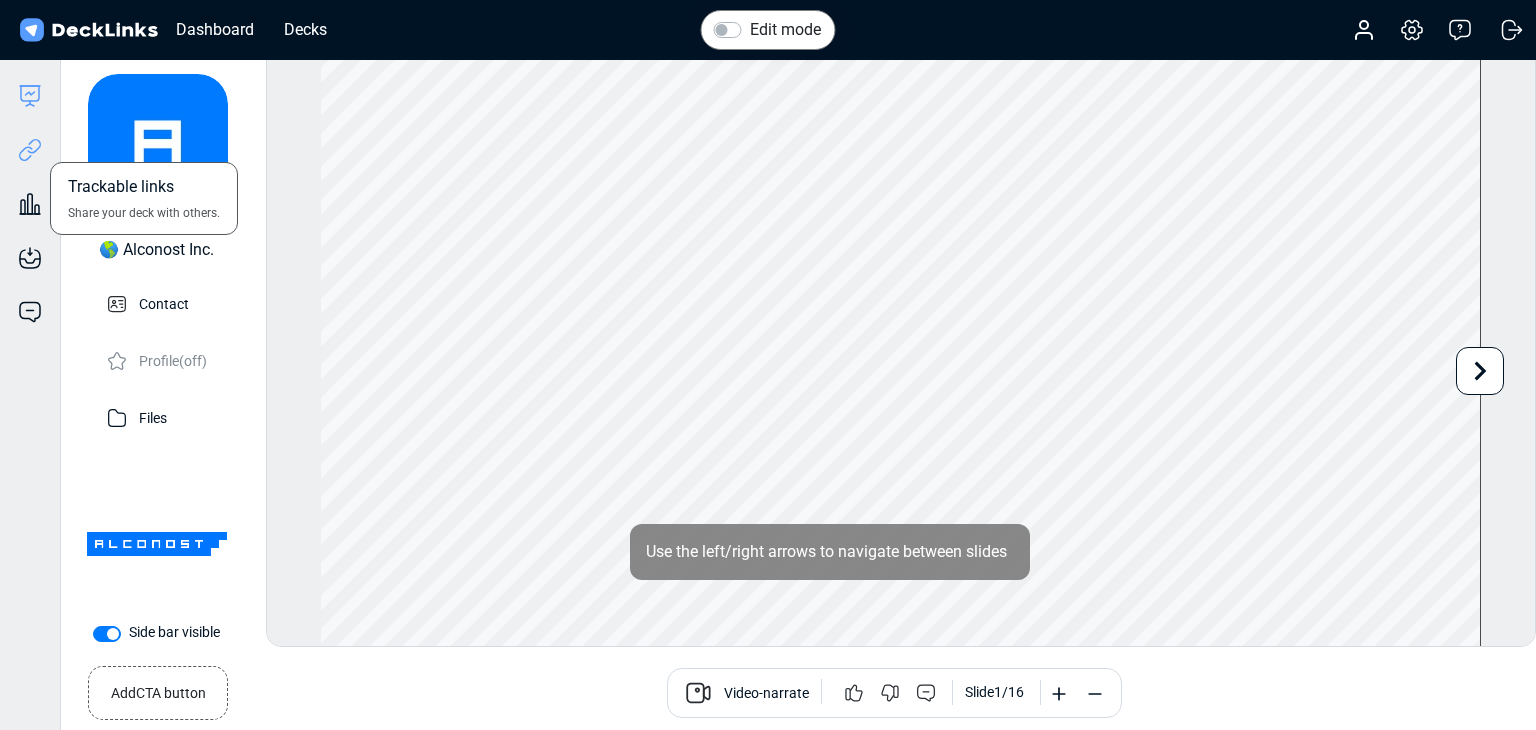 click 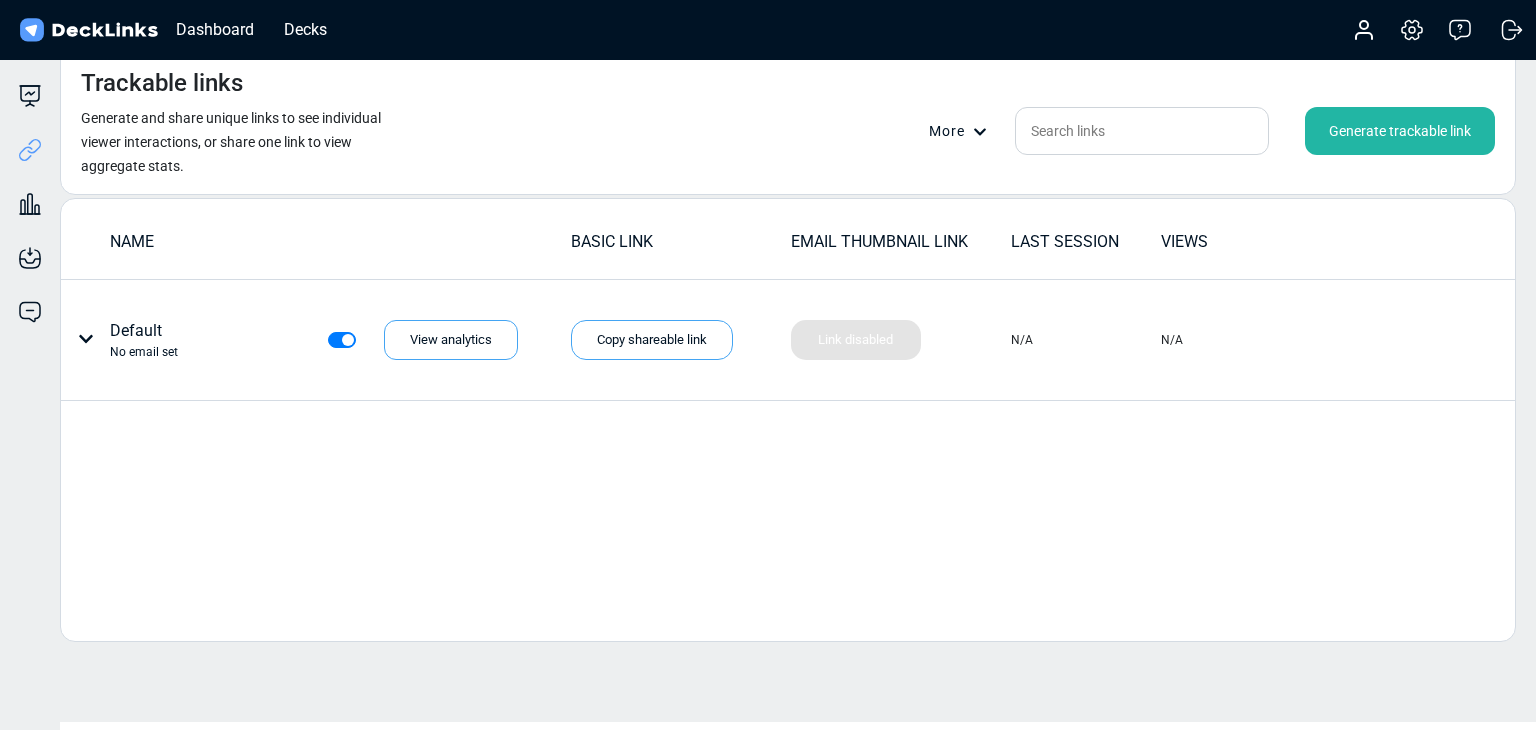 click on "Generate trackable link" at bounding box center (1400, 131) 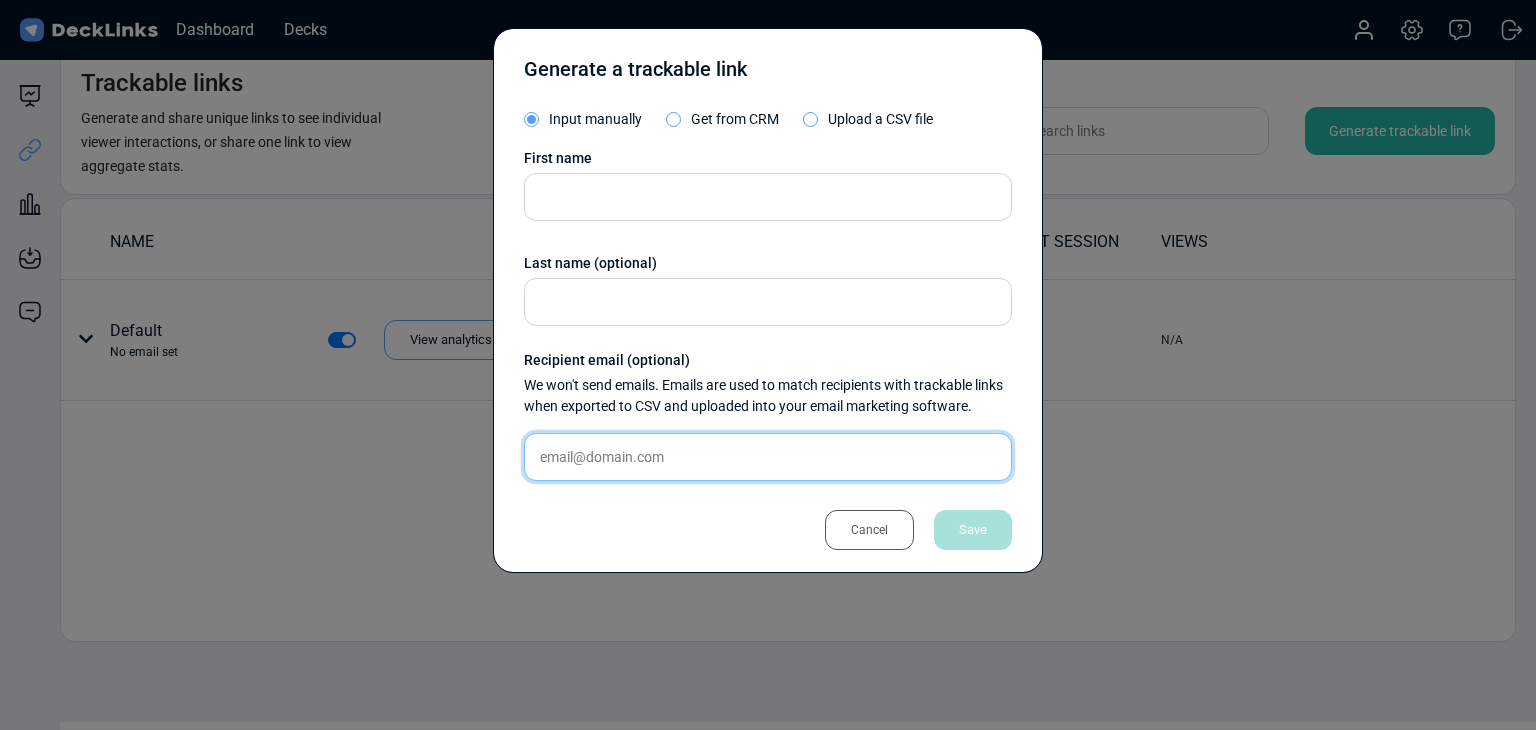 click at bounding box center [768, 457] 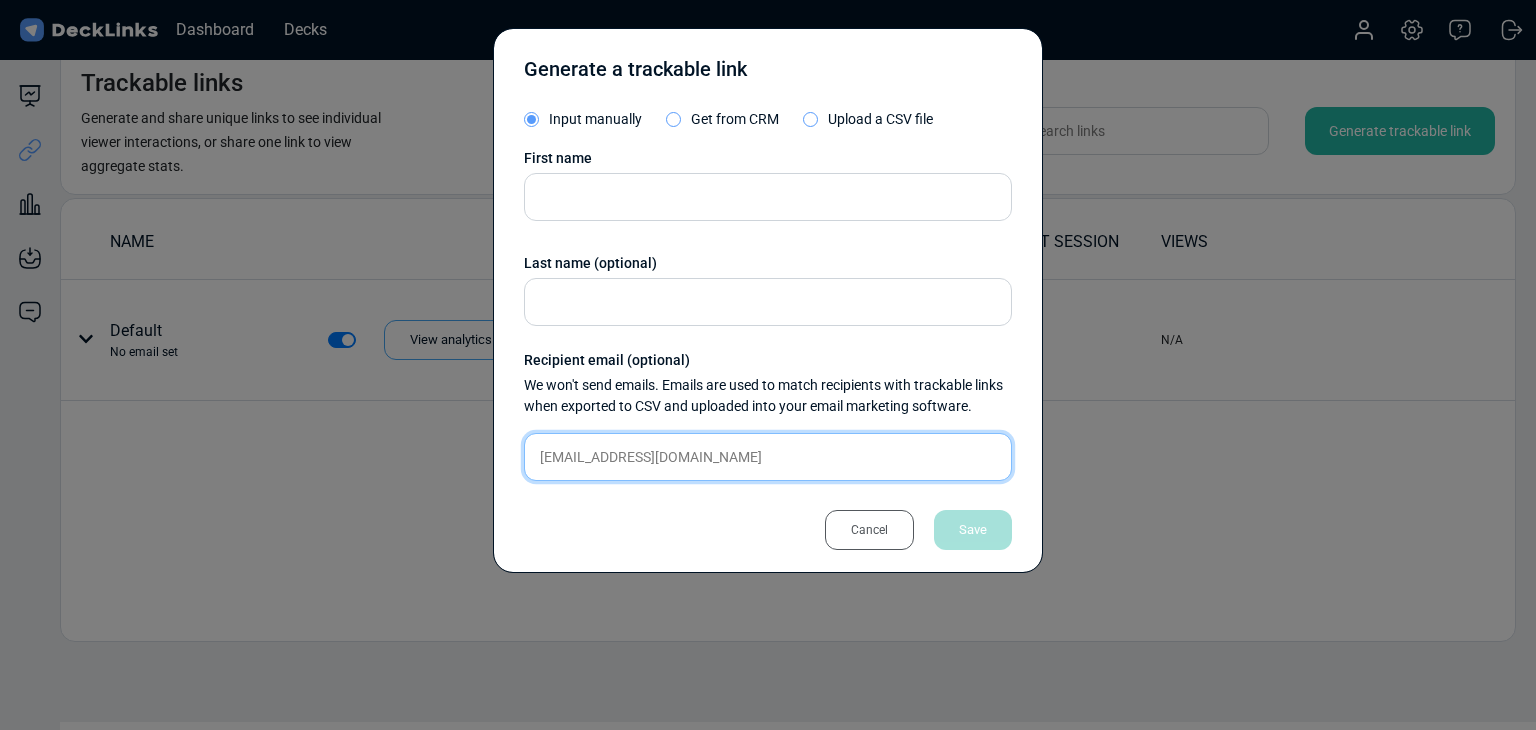 type on "[EMAIL_ADDRESS][DOMAIN_NAME]" 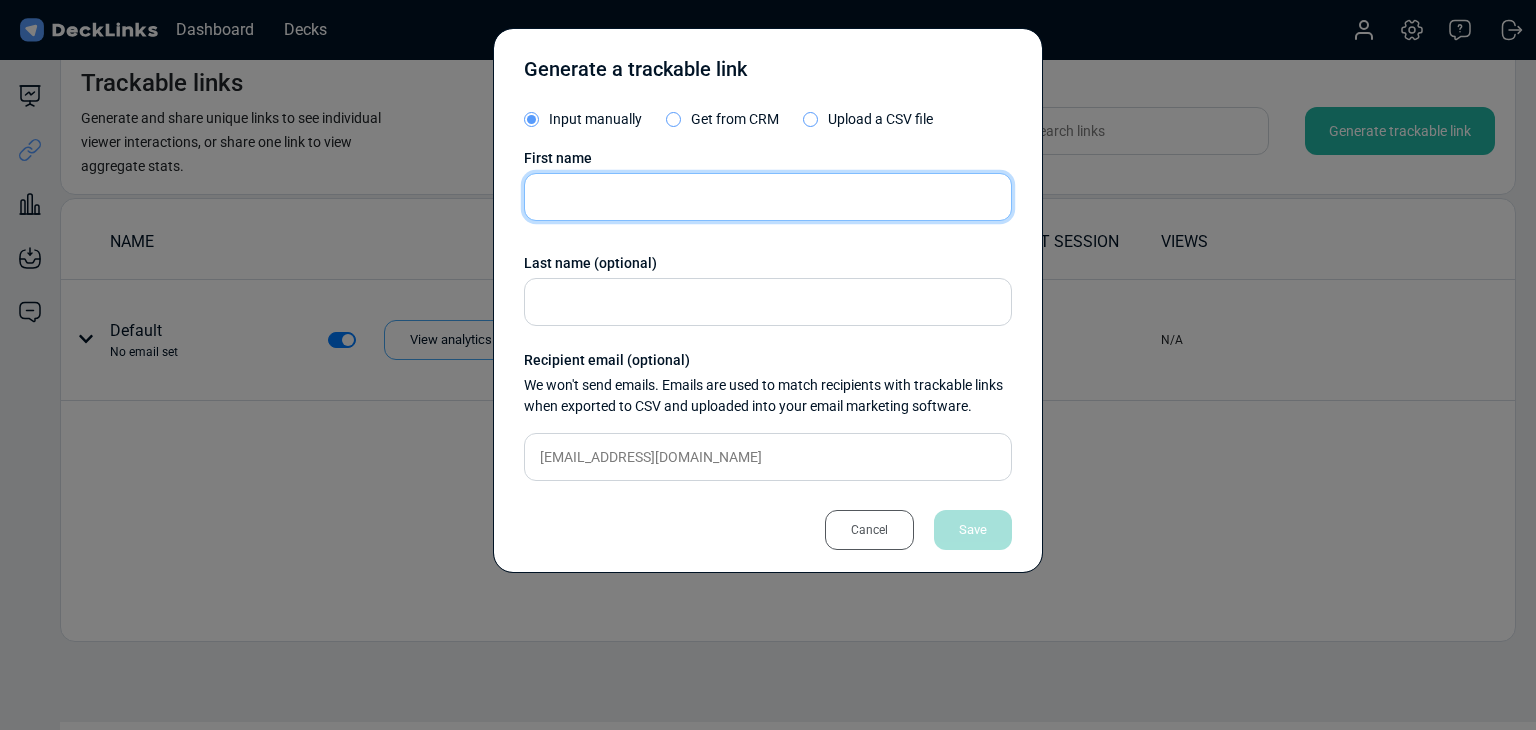 click at bounding box center [768, 197] 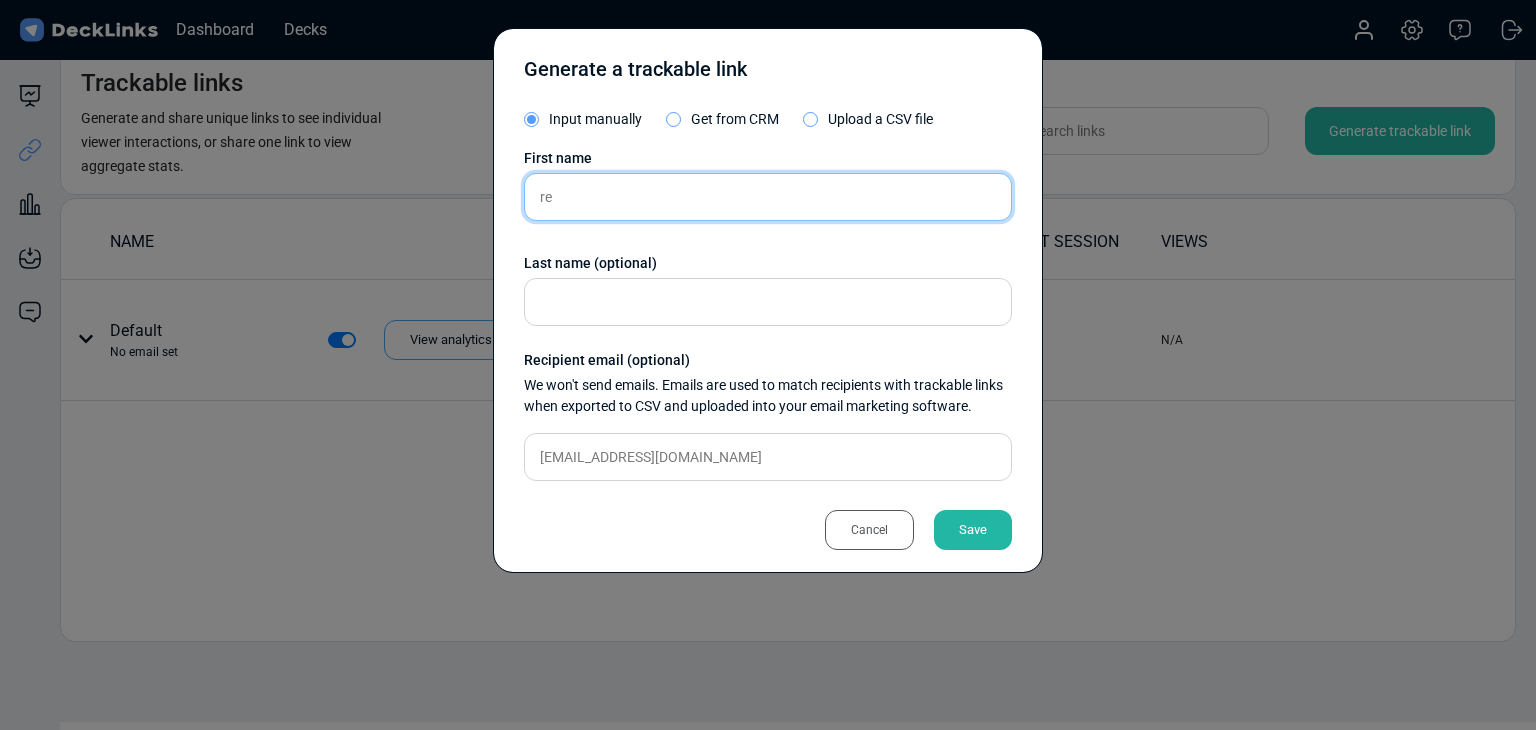 type on "r" 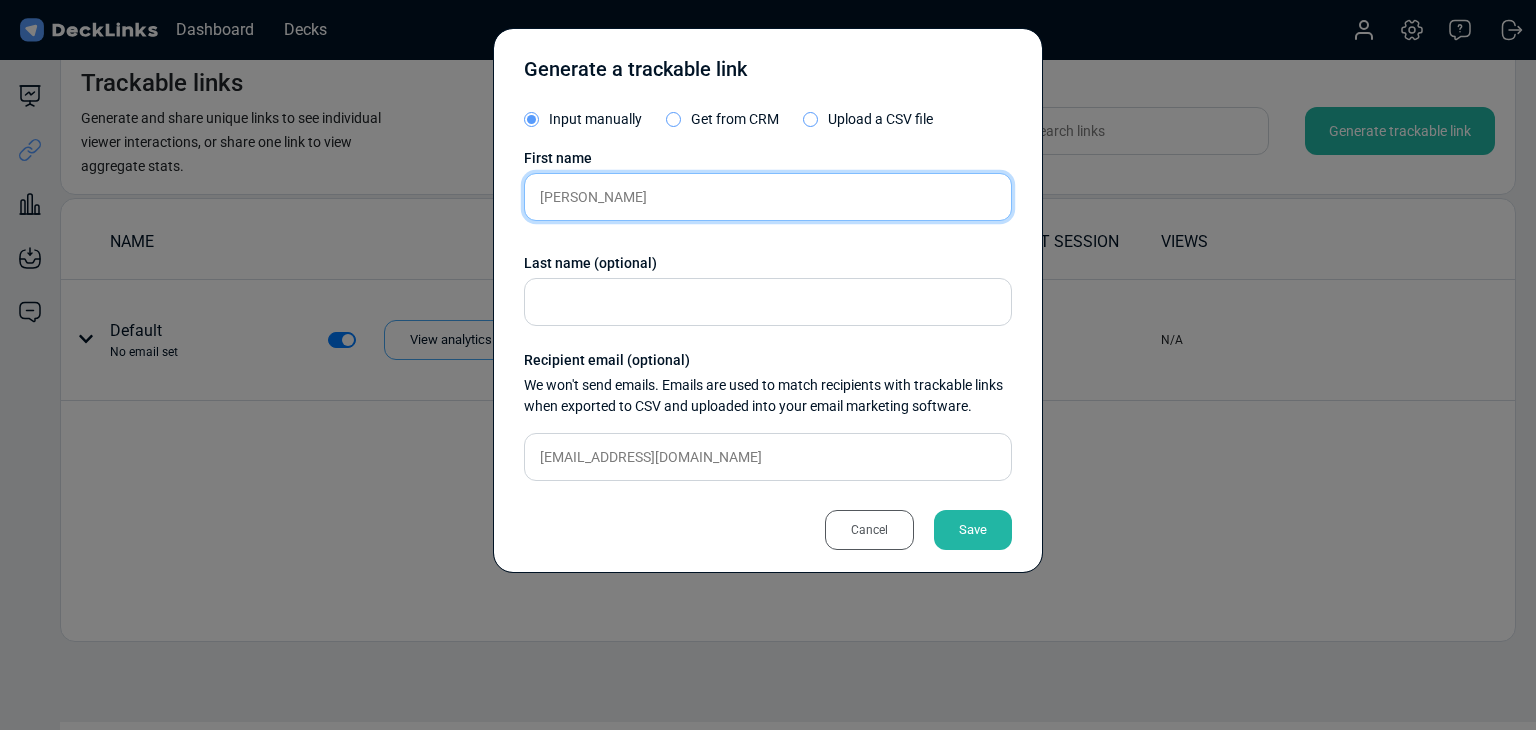 type on "[PERSON_NAME]" 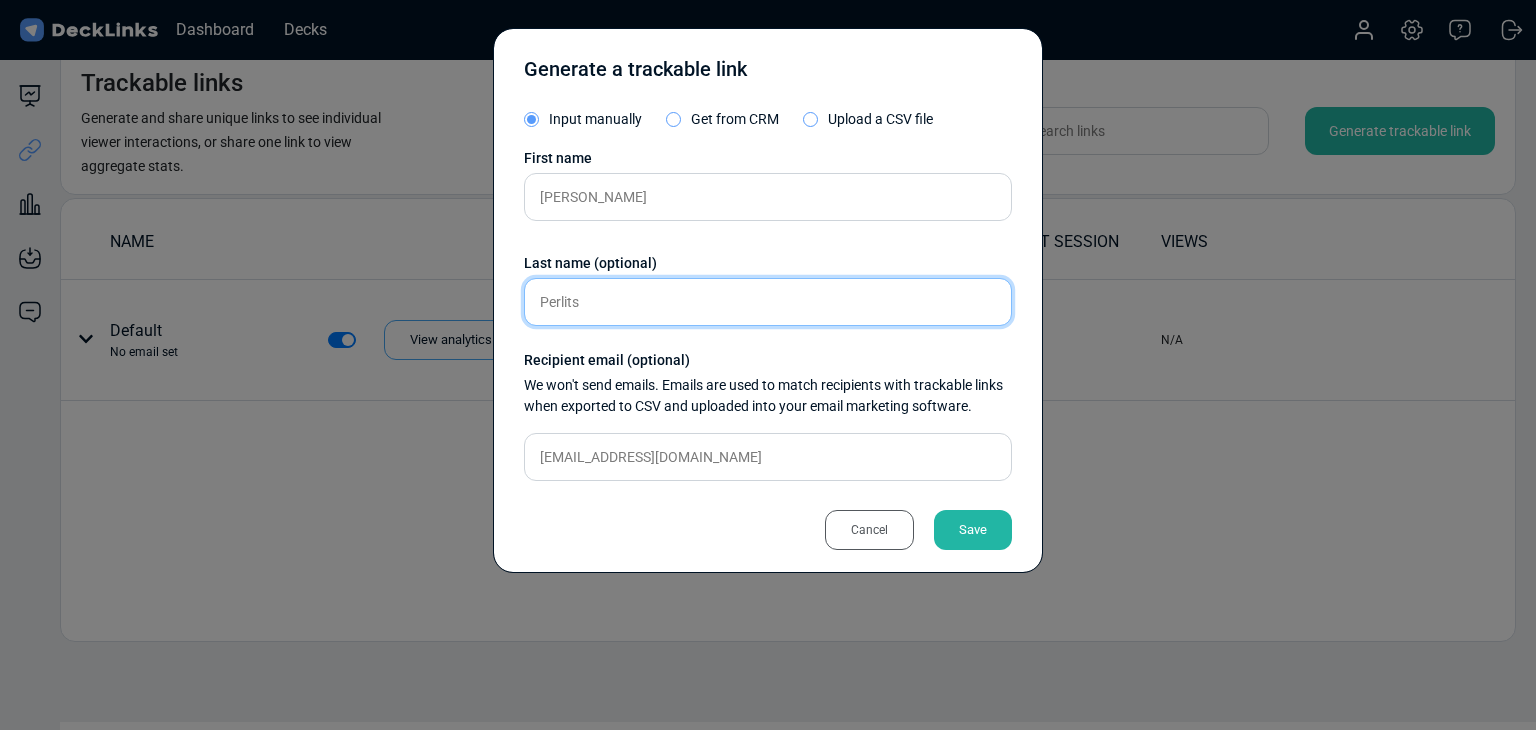 type on "Perlits" 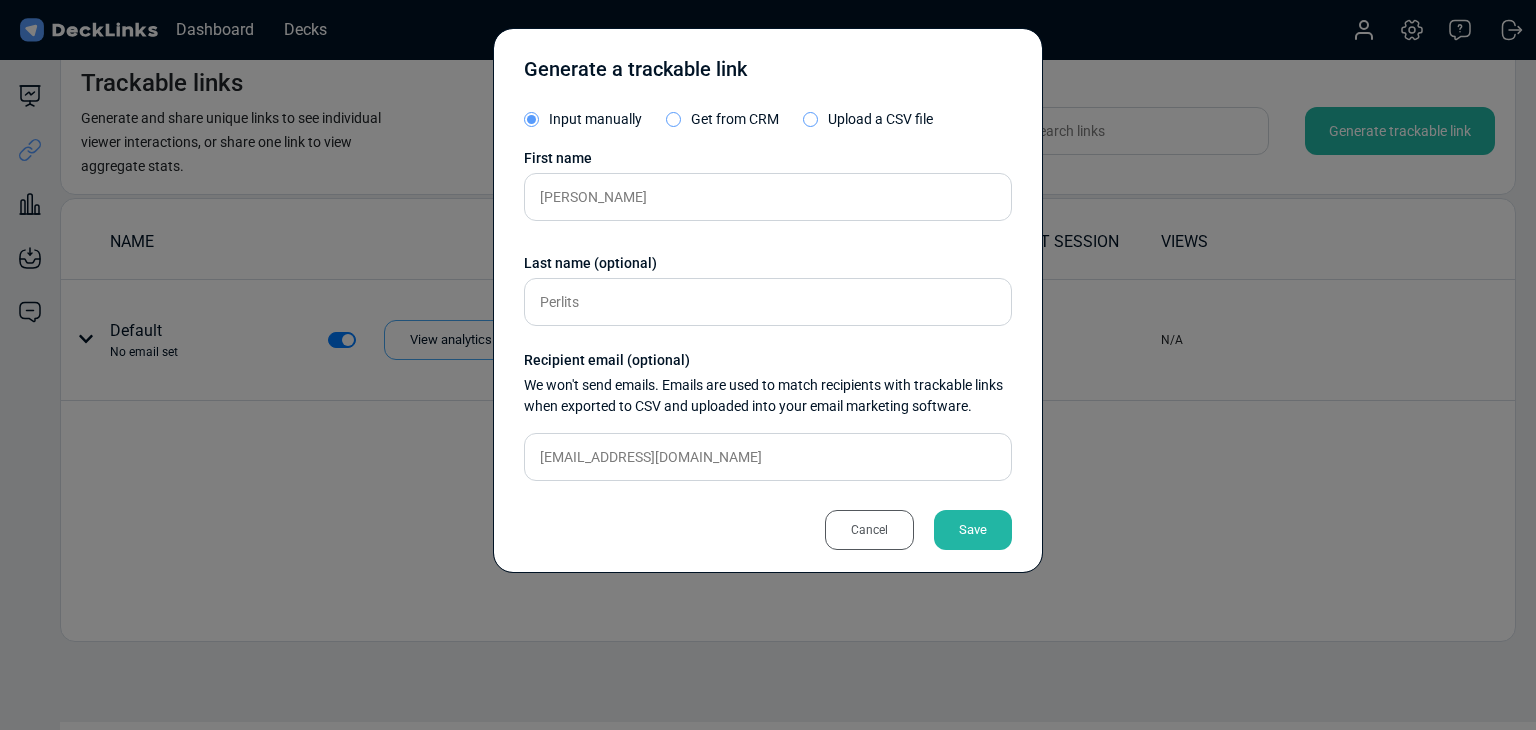 click on "Save" at bounding box center (973, 530) 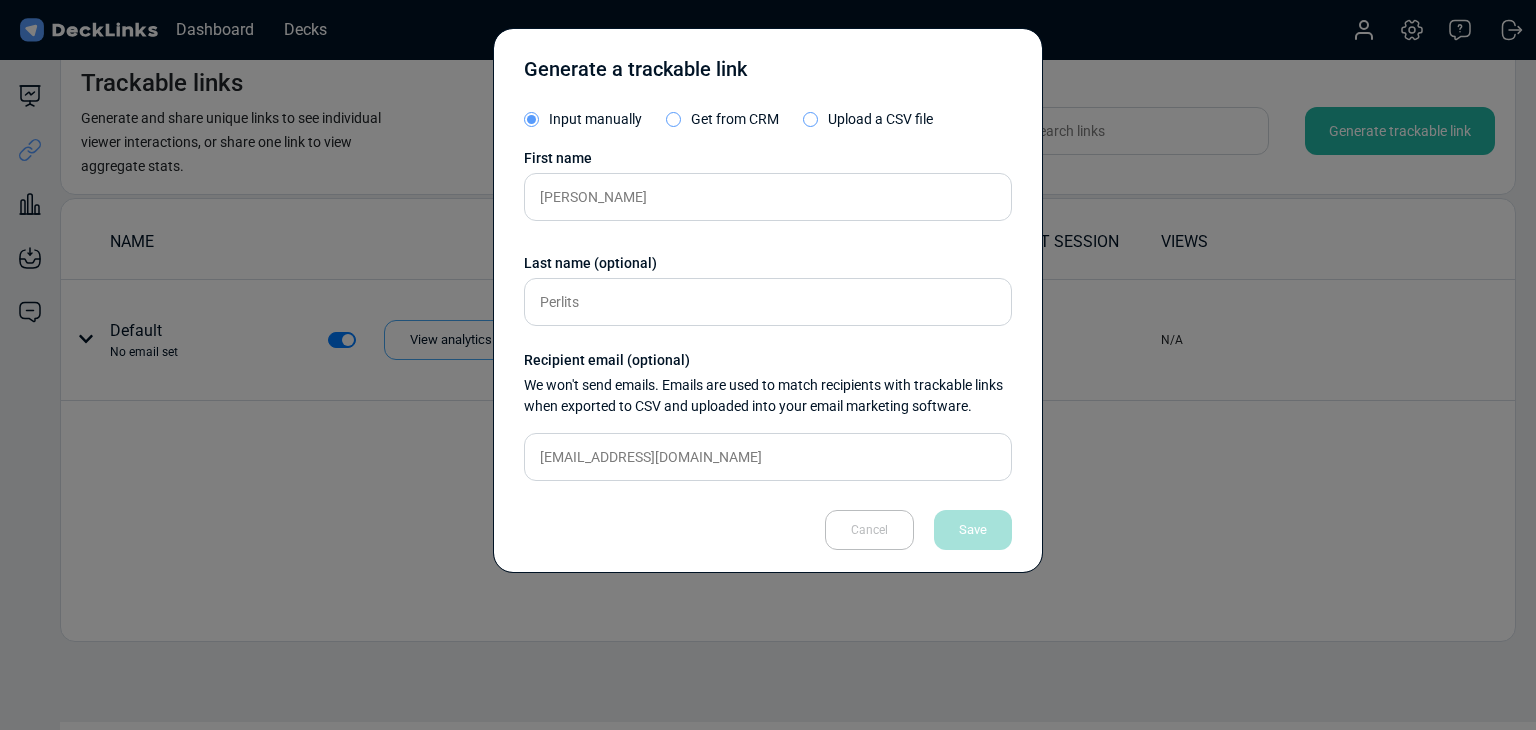 type 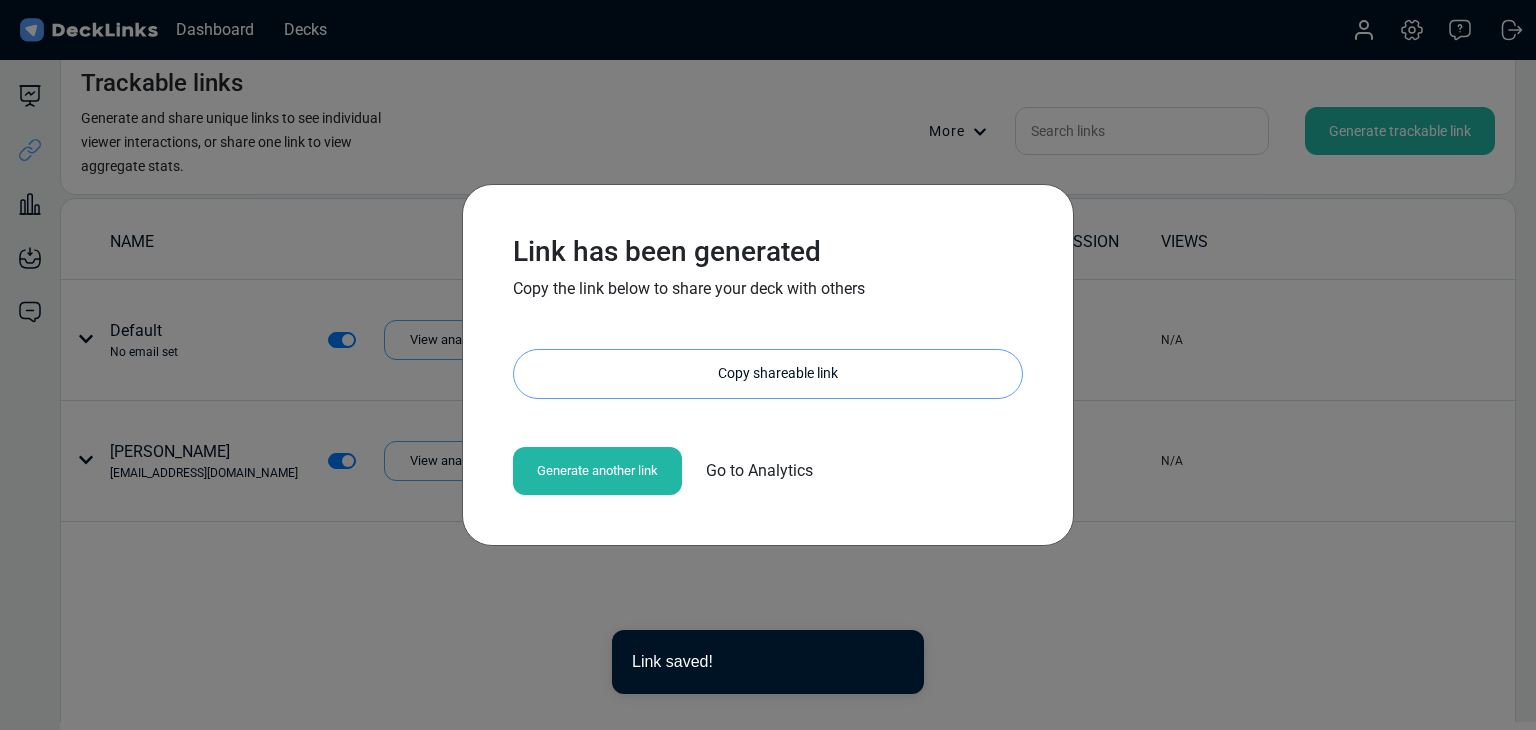 click on "Copy shareable link" at bounding box center [778, 374] 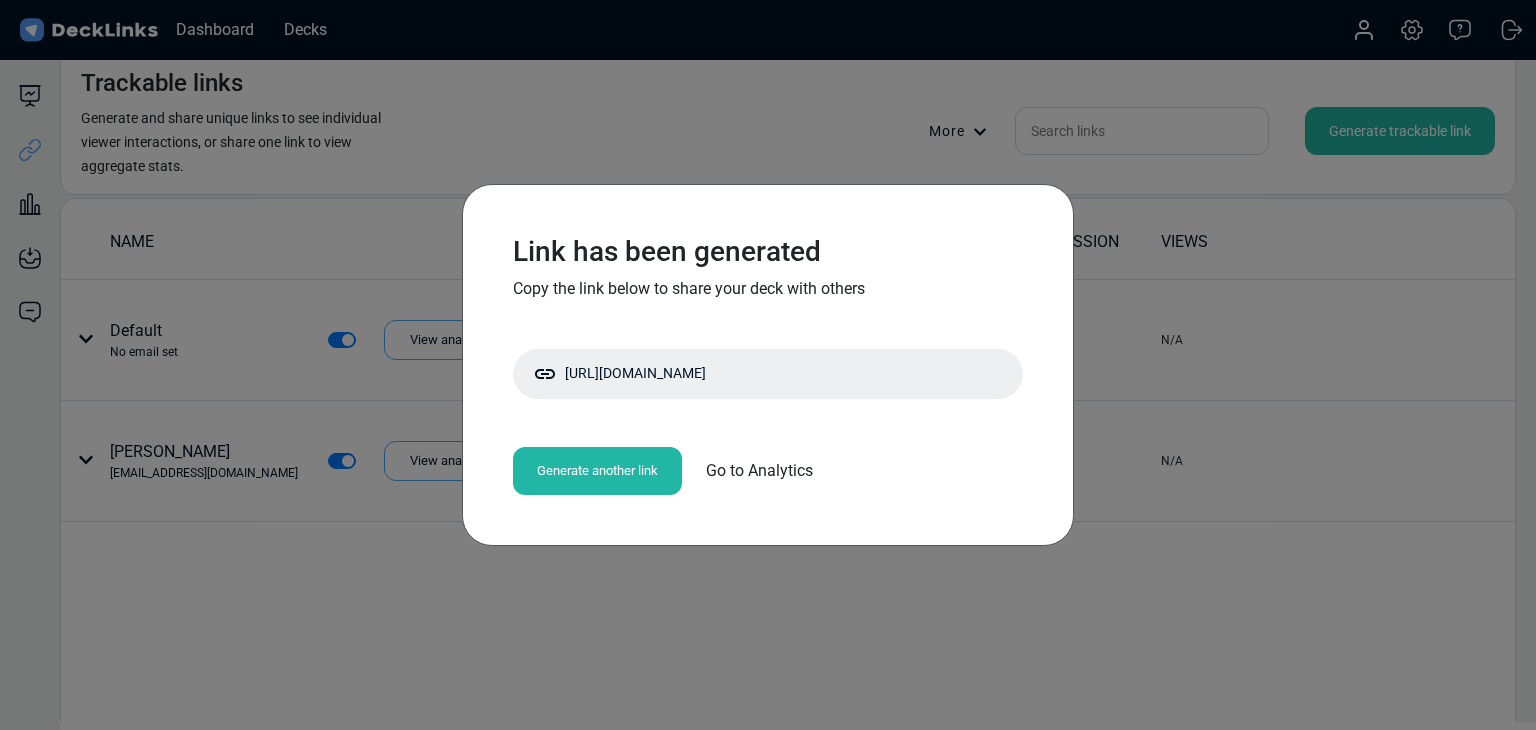 click on "Link has been generated Copy the link below to share your deck with others   [URL][DOMAIN_NAME] Copy shareable link Generate another link Go to Analytics" at bounding box center [768, 365] 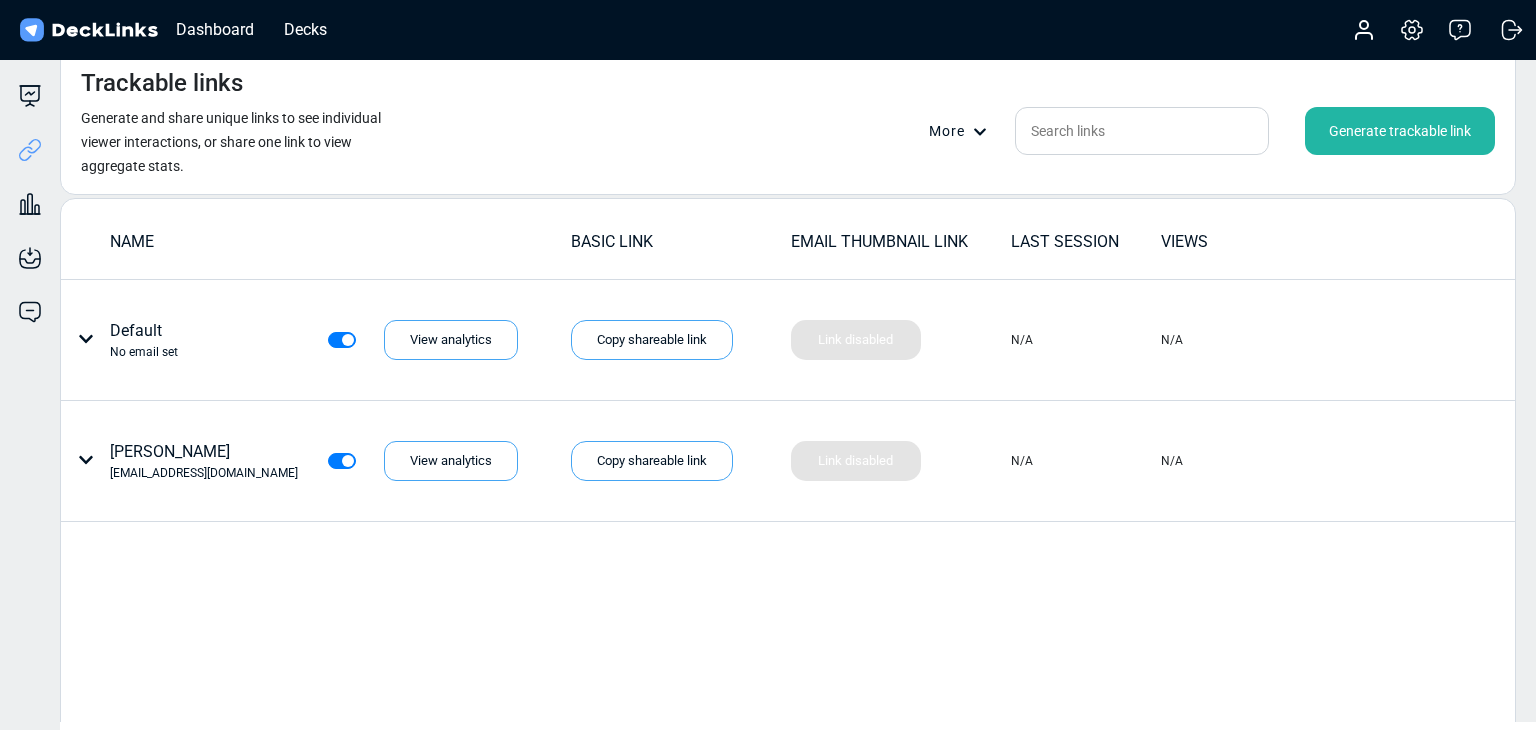 click on "Trackable links Generate and share unique links to see individual viewer interactions, or share one link to view aggregate stats. More Generate trackable link" at bounding box center [788, 121] 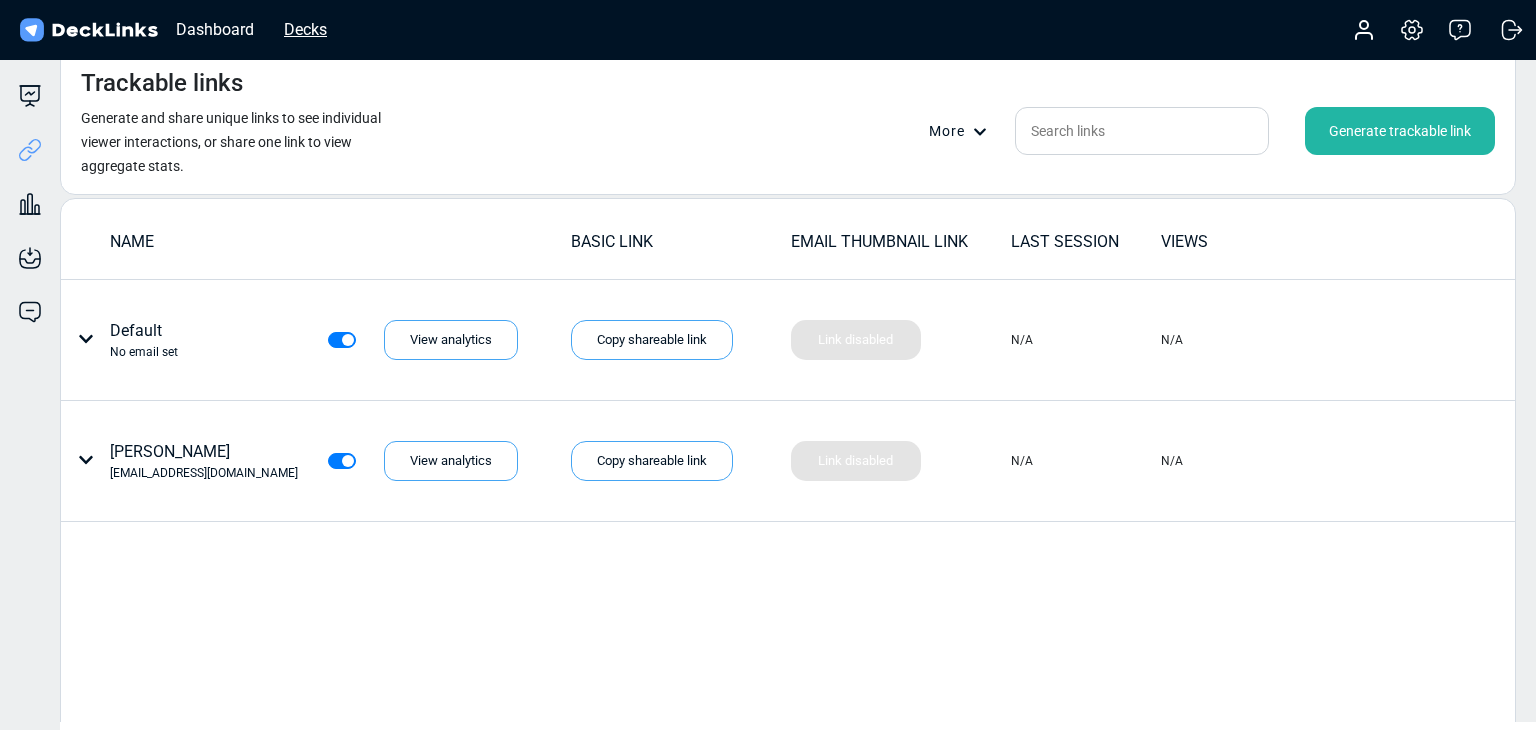 click on "Decks" at bounding box center (305, 29) 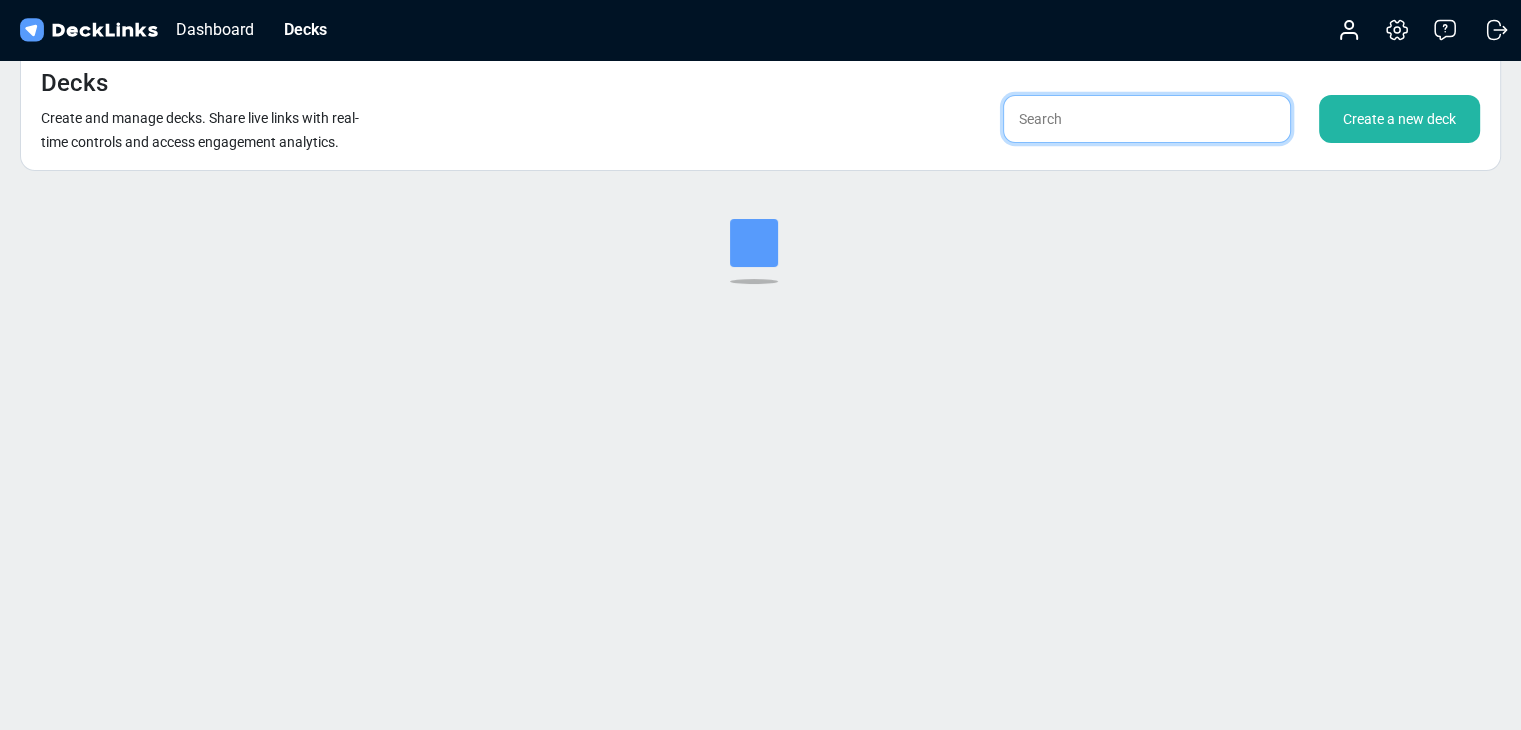 click at bounding box center [1147, 119] 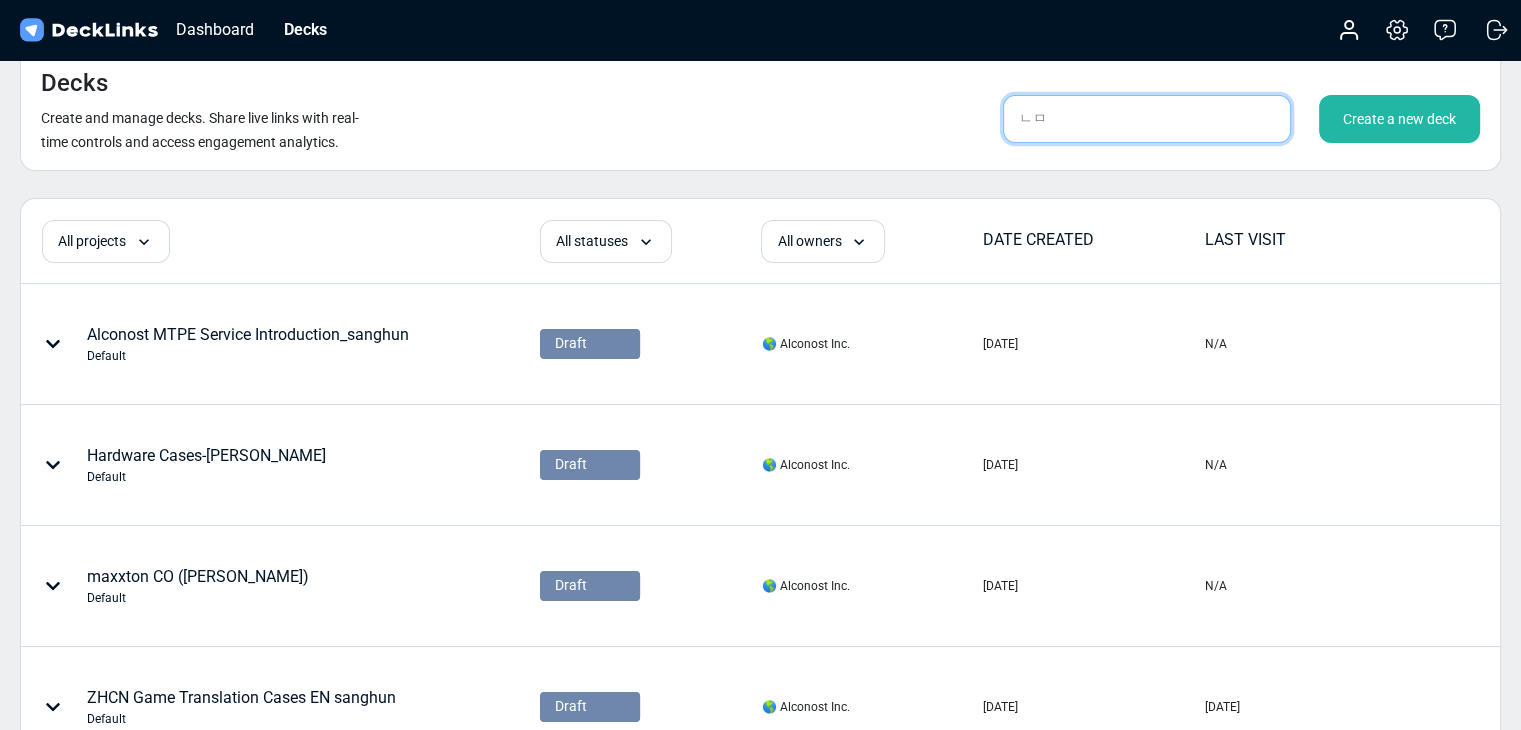 type on "ㄴ" 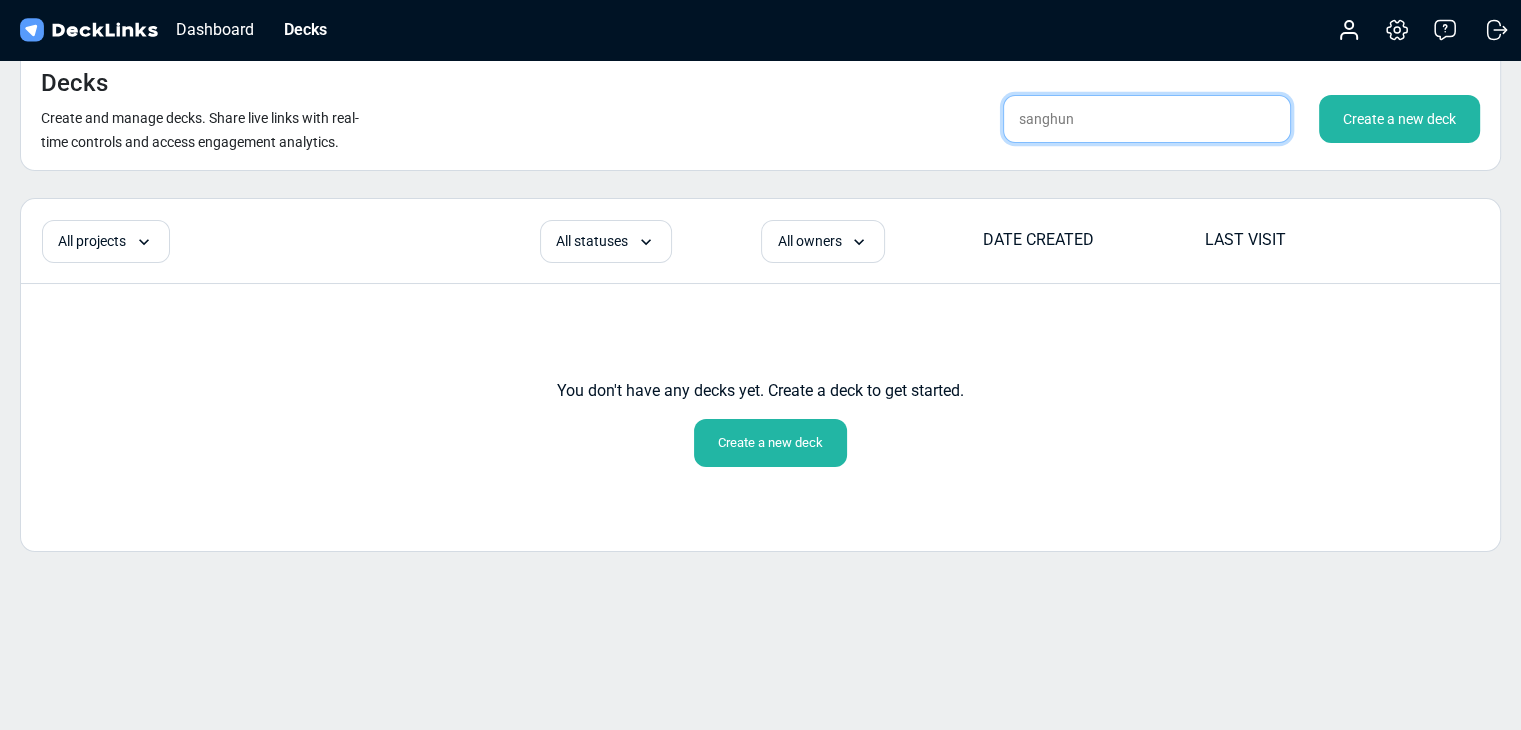 type on "sanghun" 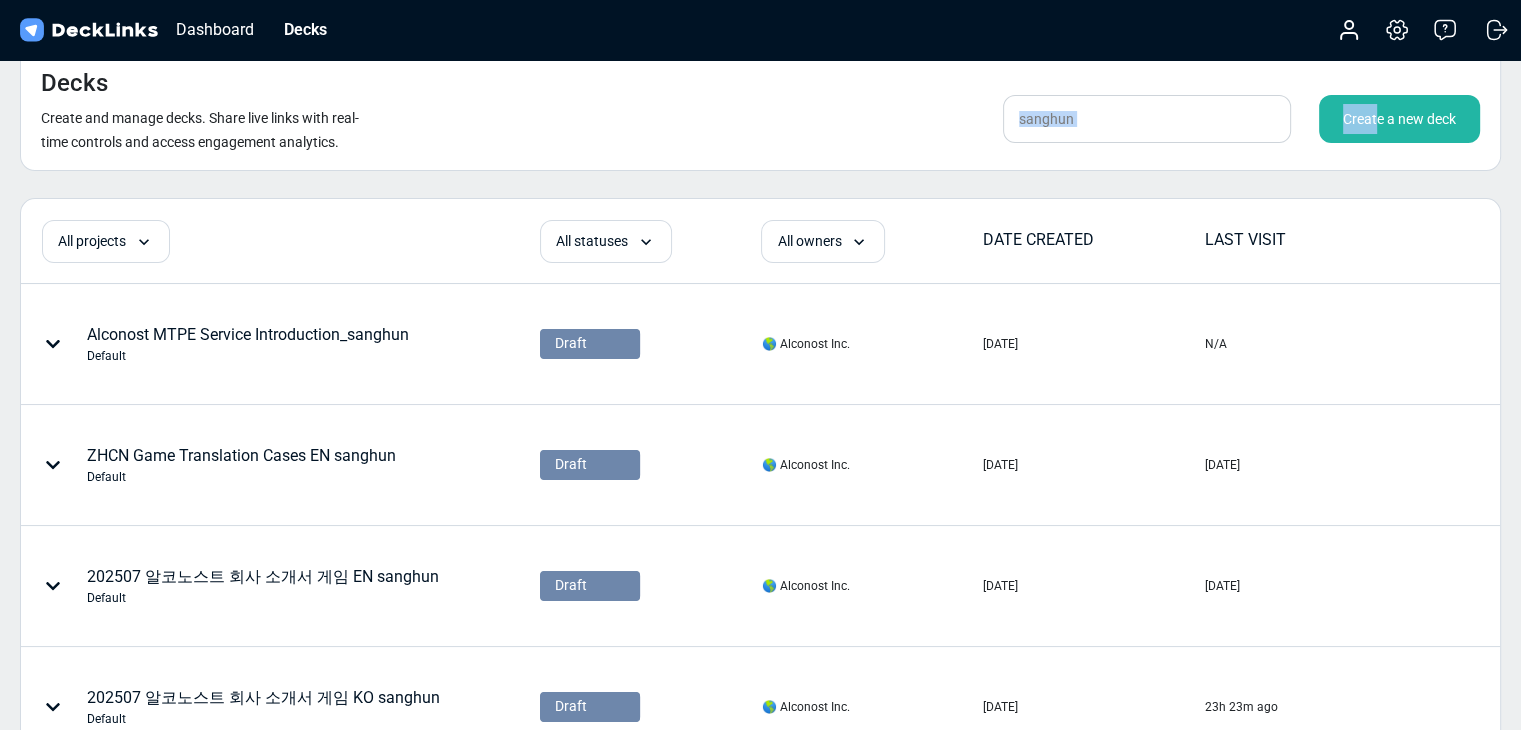 drag, startPoint x: 1377, startPoint y: 125, endPoint x: 688, endPoint y: 147, distance: 689.35114 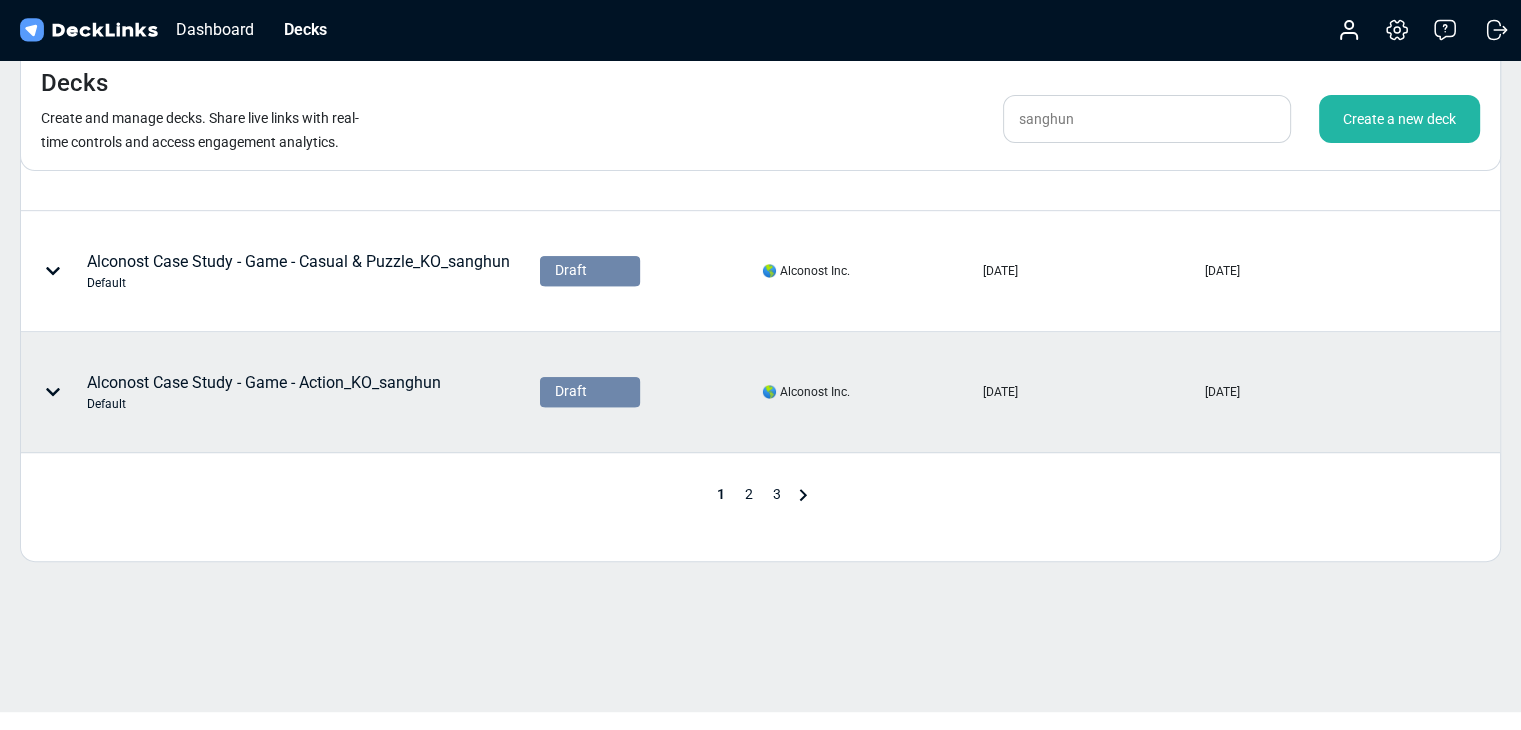 scroll, scrollTop: 1044, scrollLeft: 0, axis: vertical 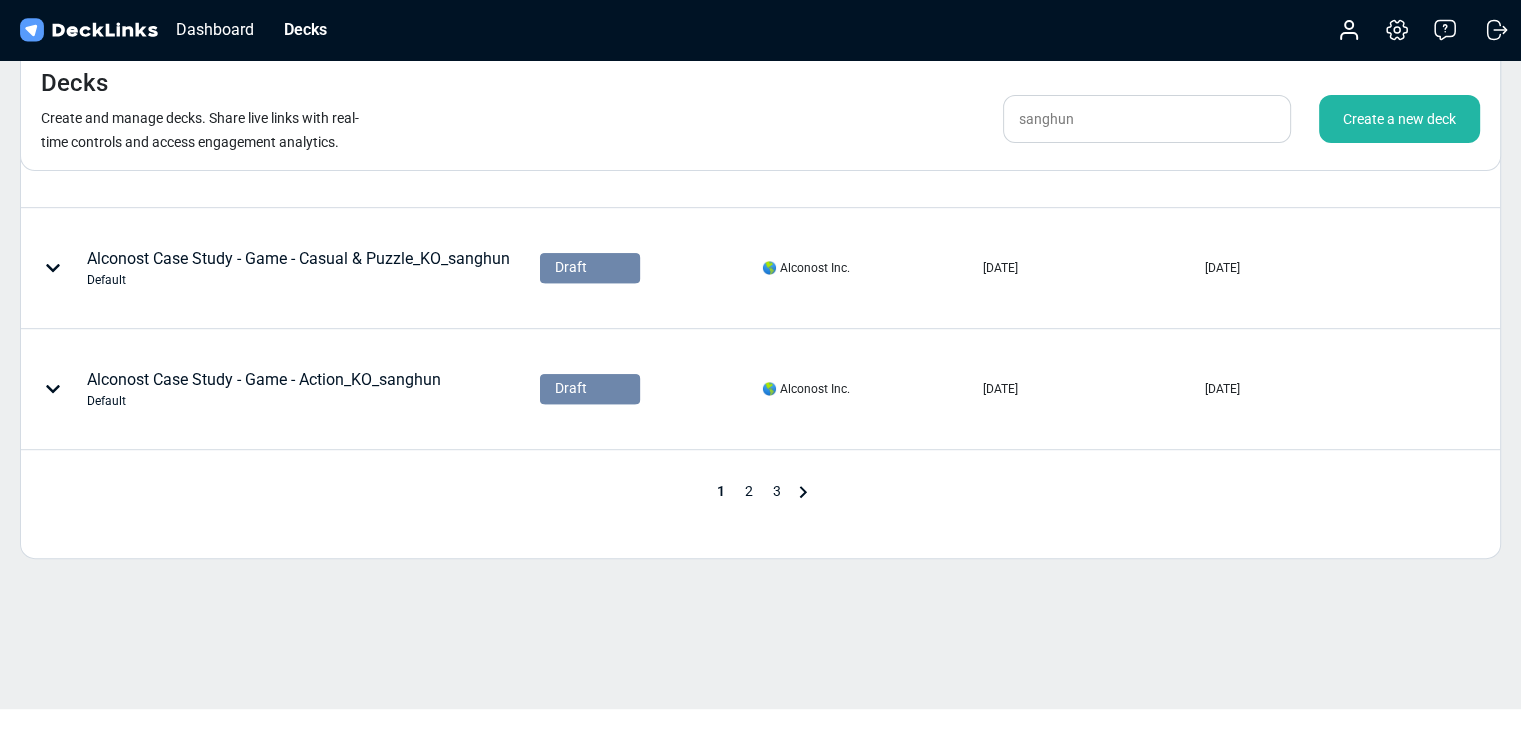 click on "2" at bounding box center [749, 491] 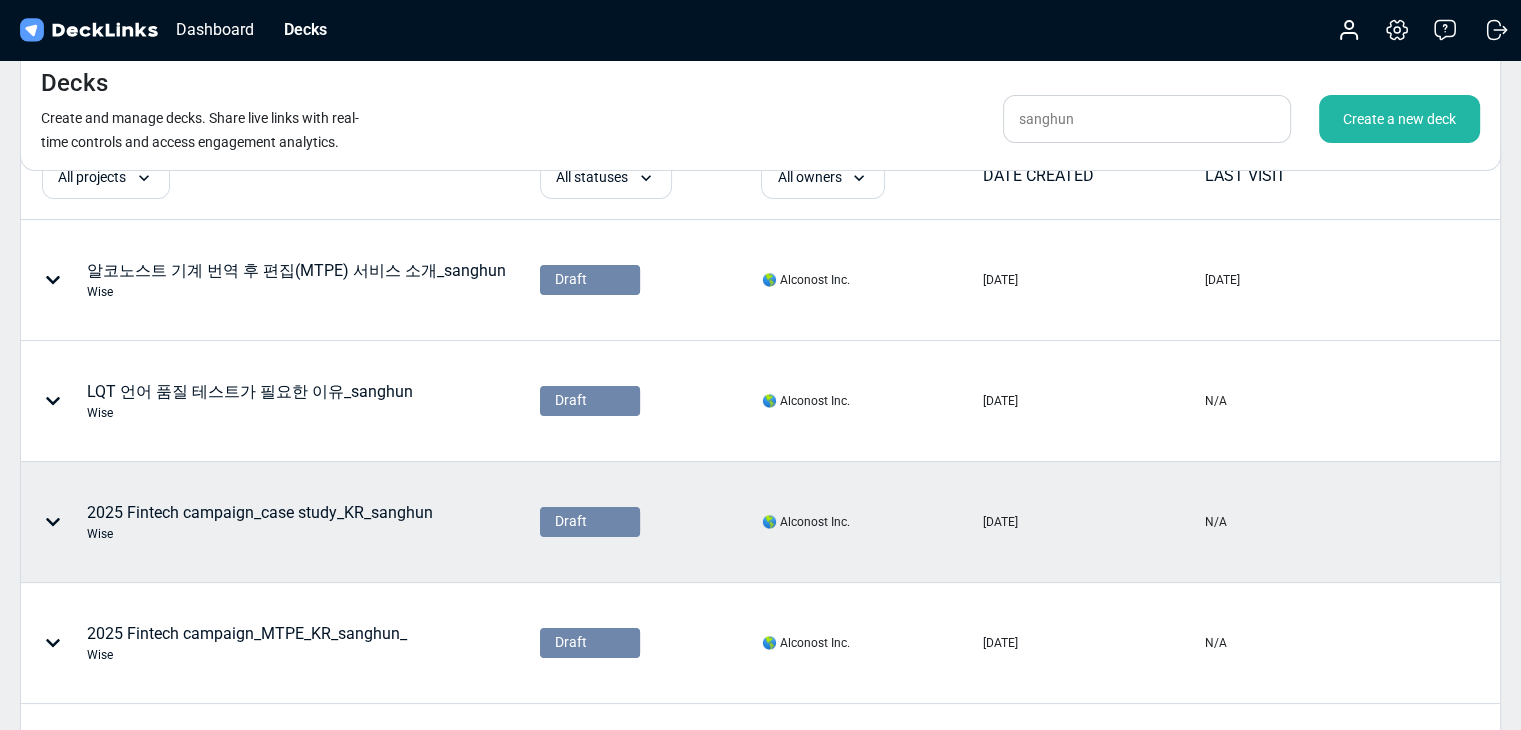scroll, scrollTop: 44, scrollLeft: 0, axis: vertical 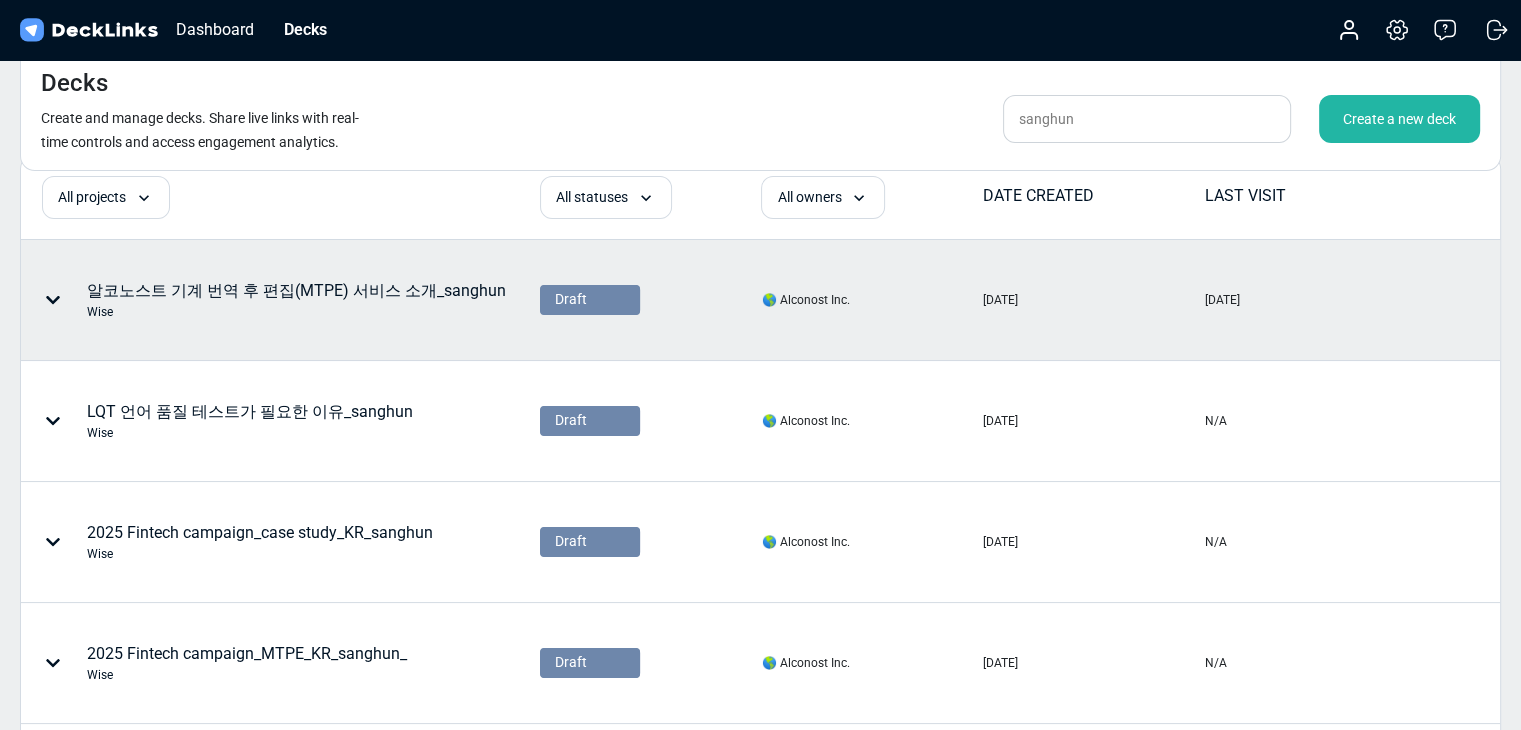 click on "알코노스트 기계 번역 후 편집(MTPE) 서비스 소개_[PERSON_NAME]" at bounding box center (296, 300) 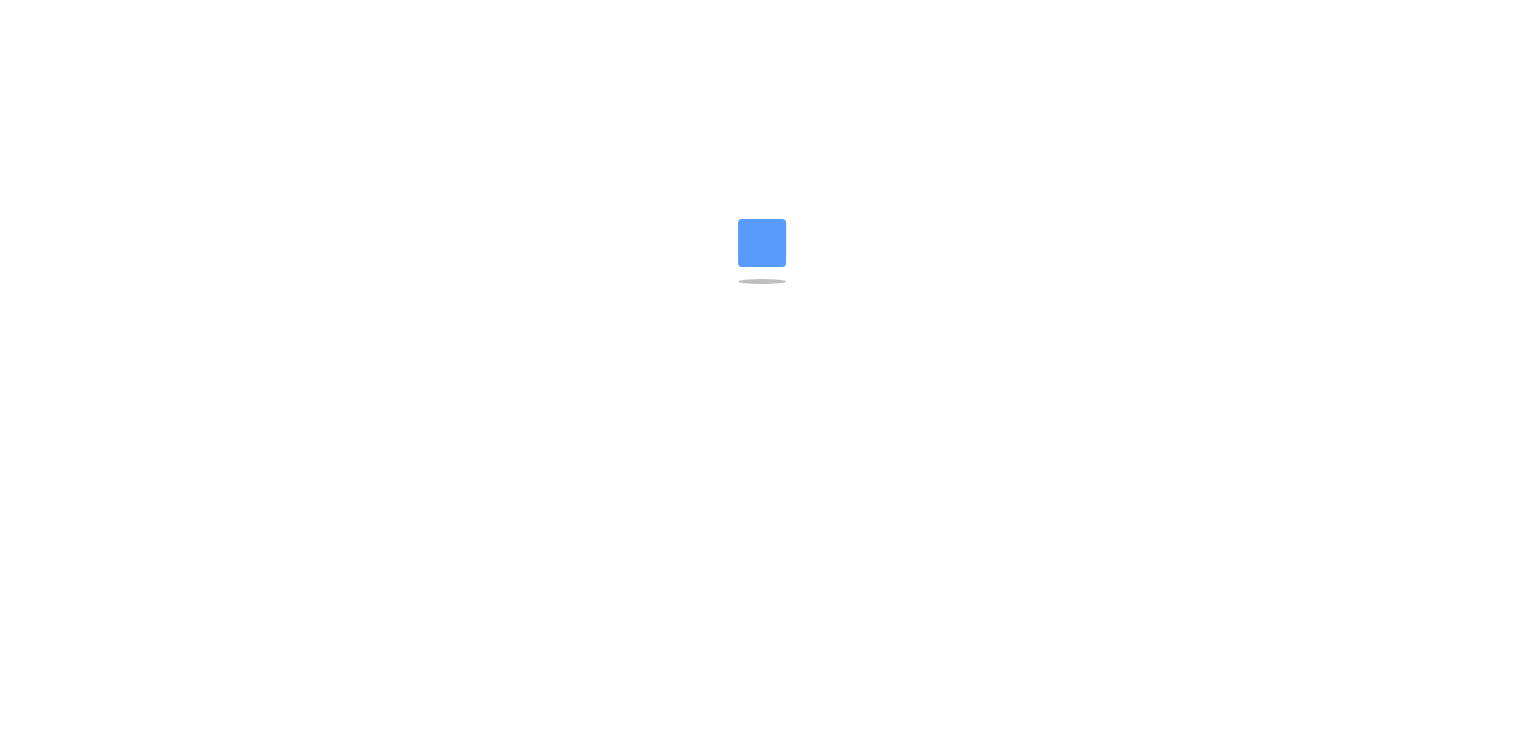 scroll, scrollTop: 0, scrollLeft: 0, axis: both 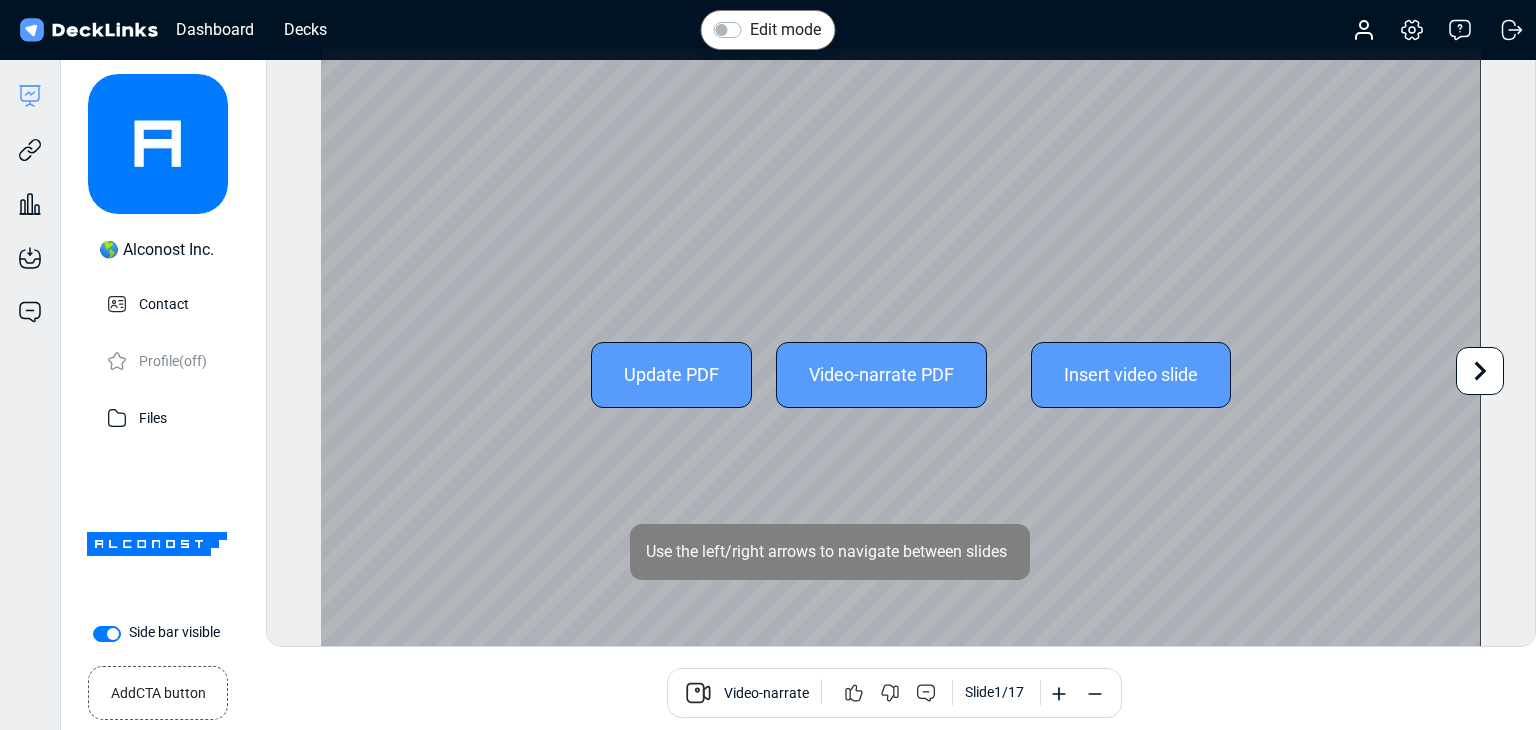 click 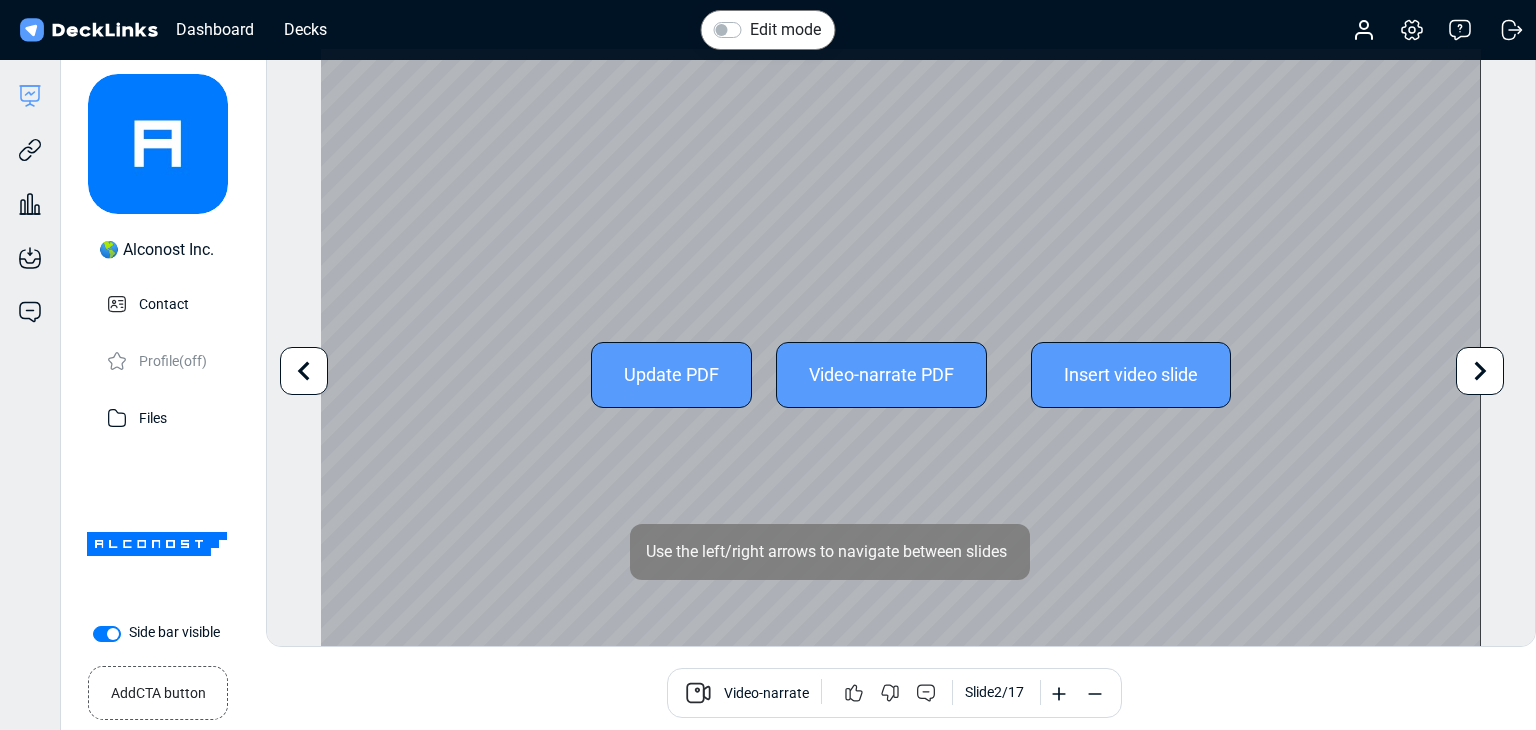 click 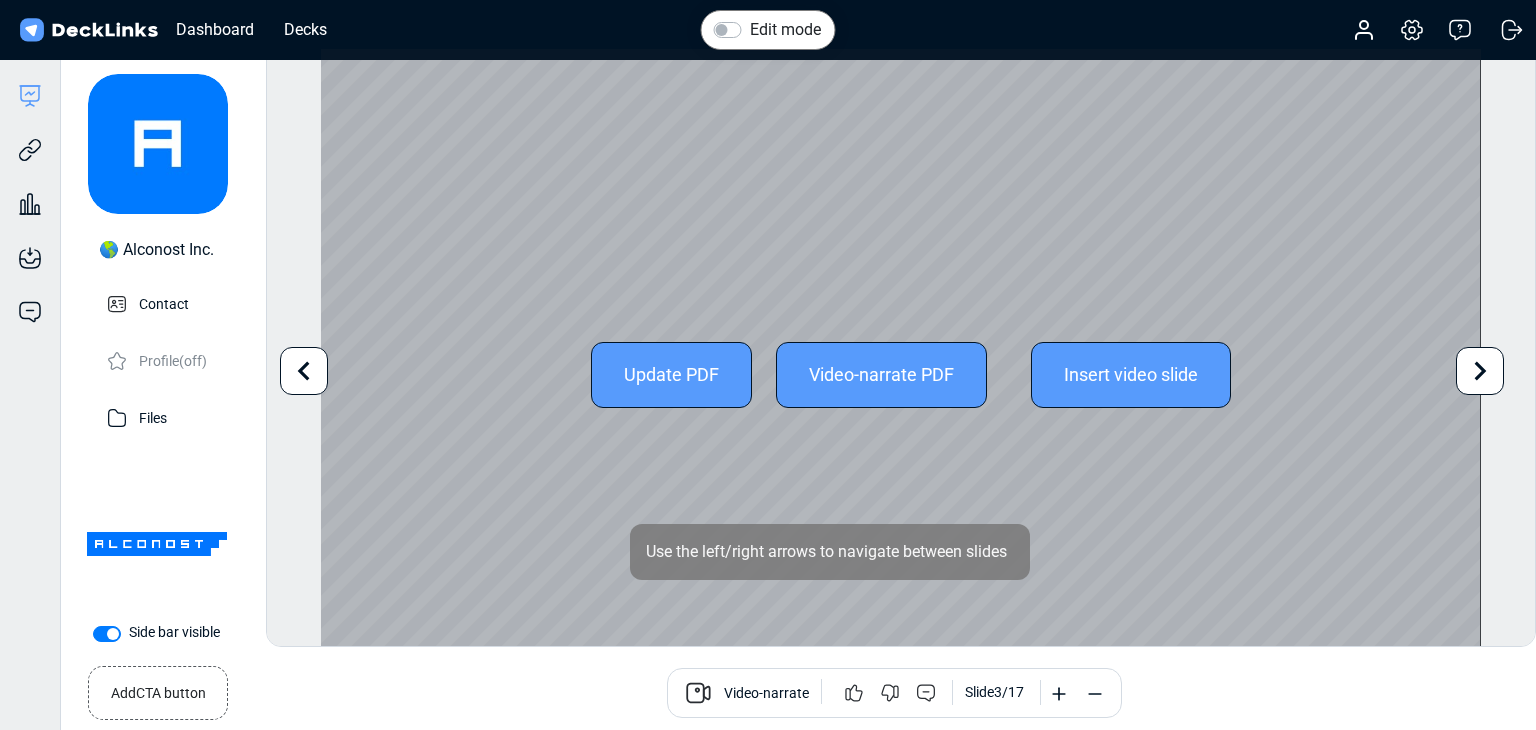 click 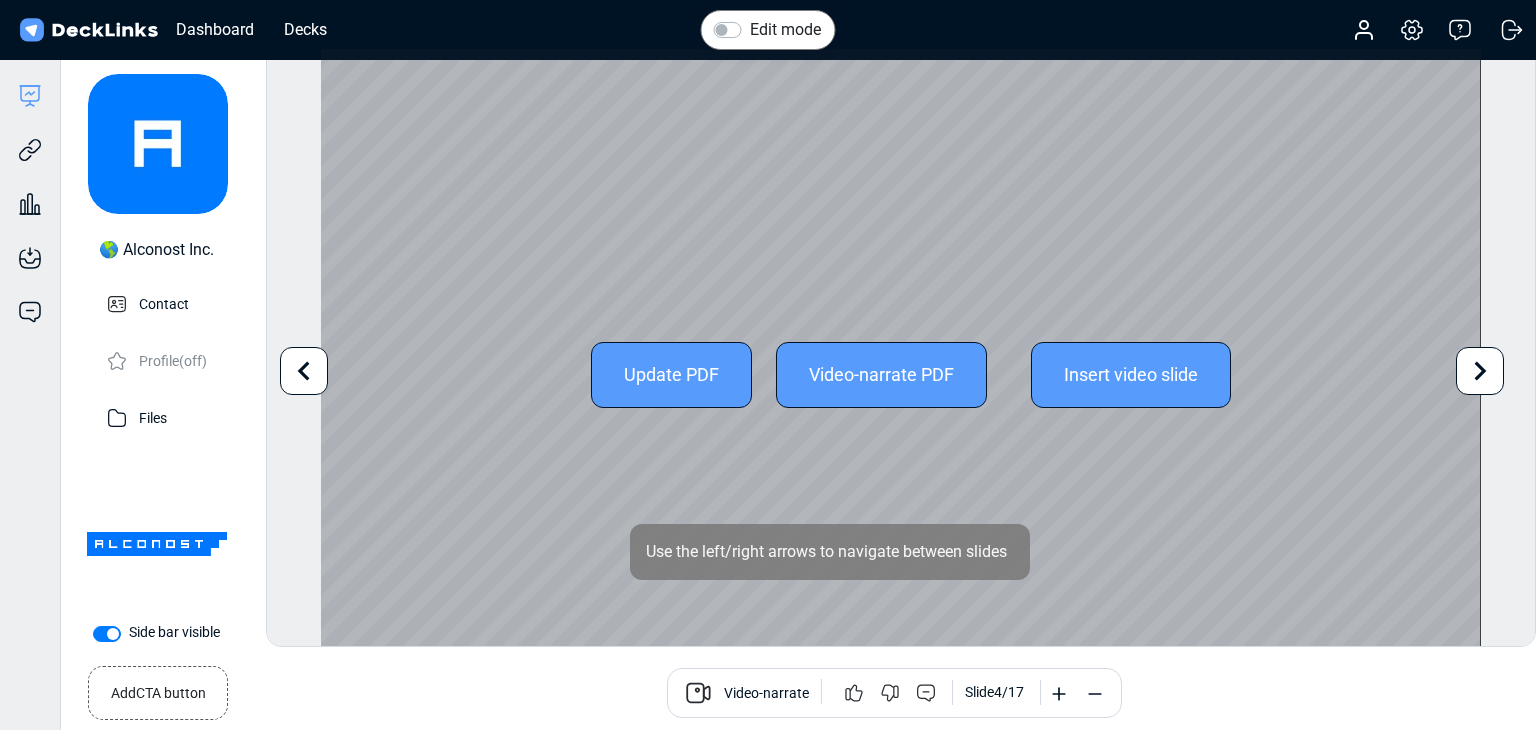 click 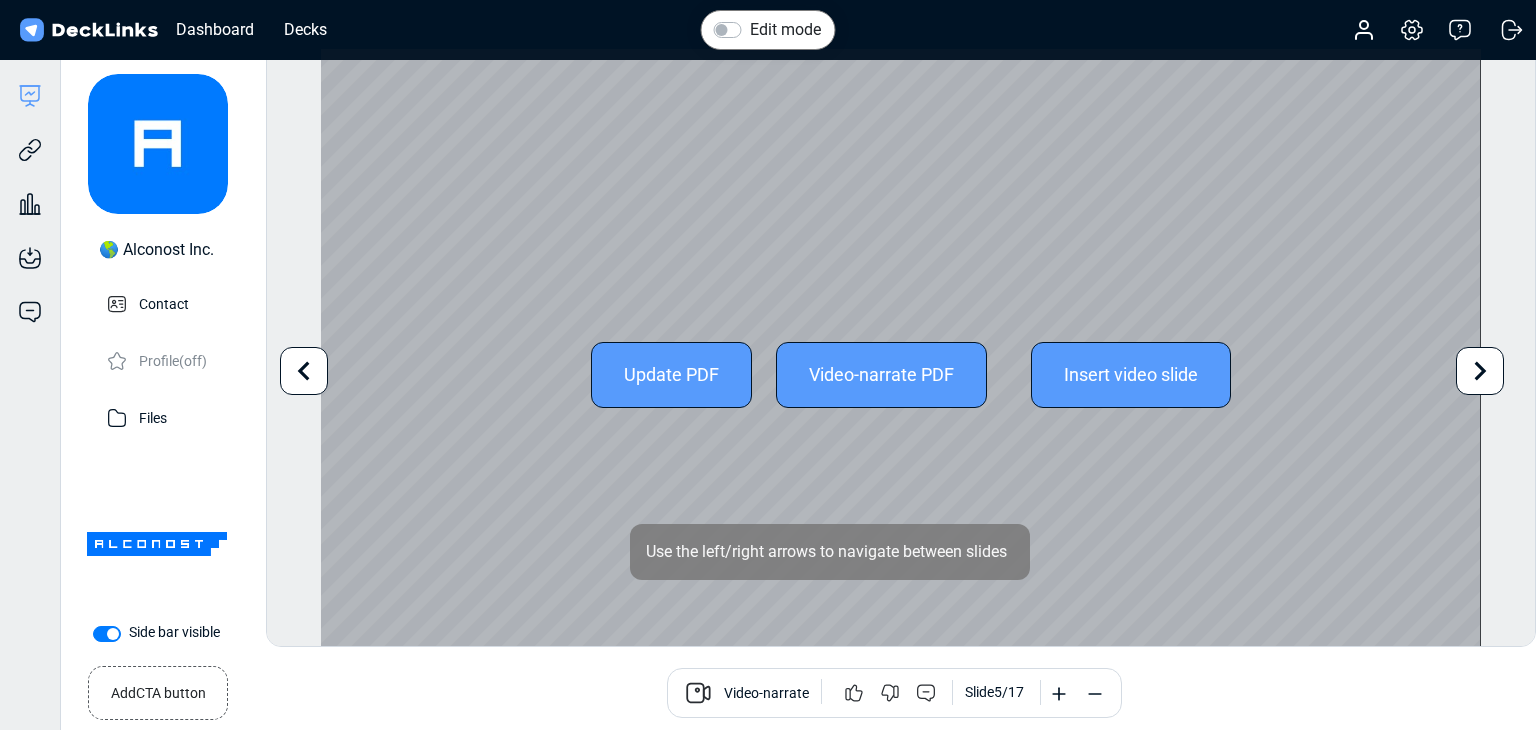 click 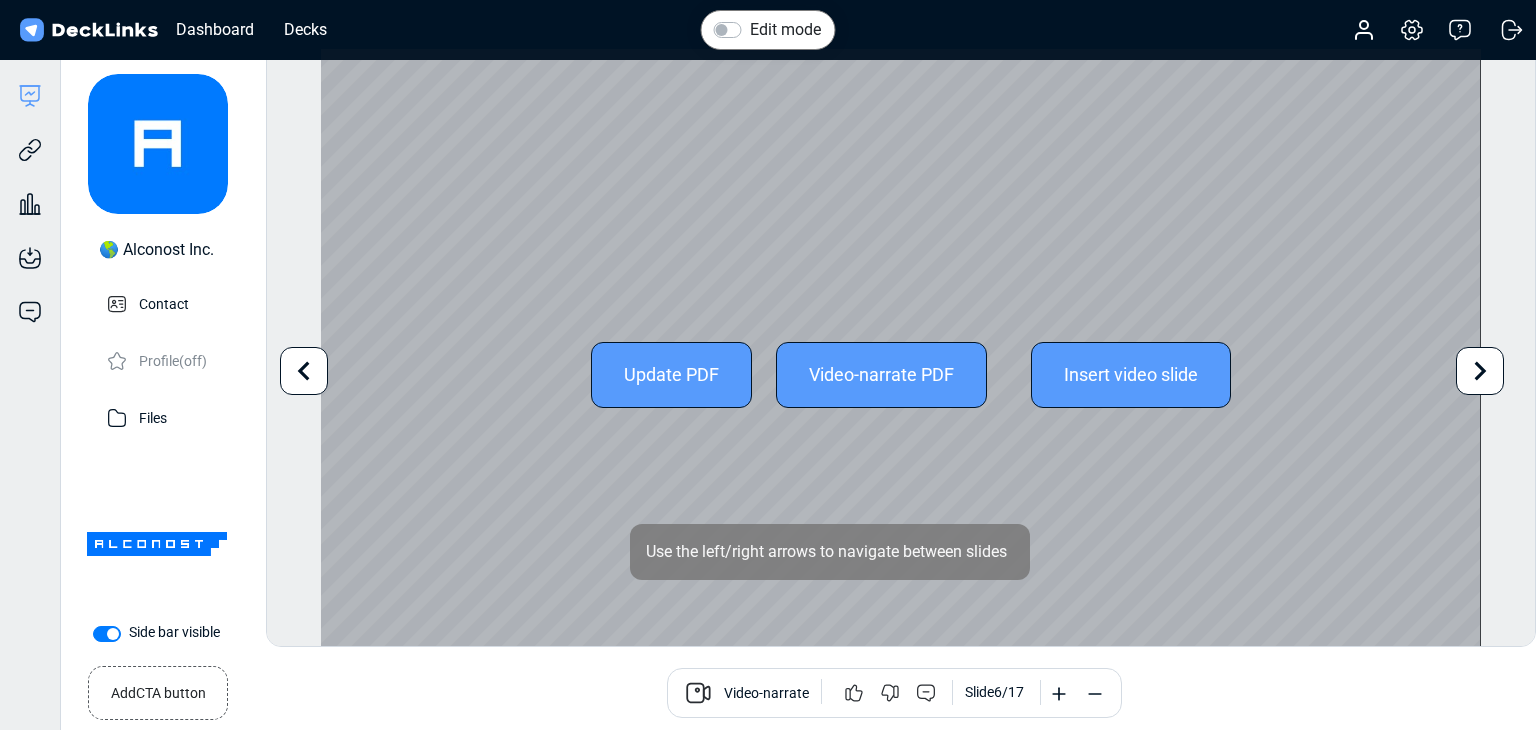 click 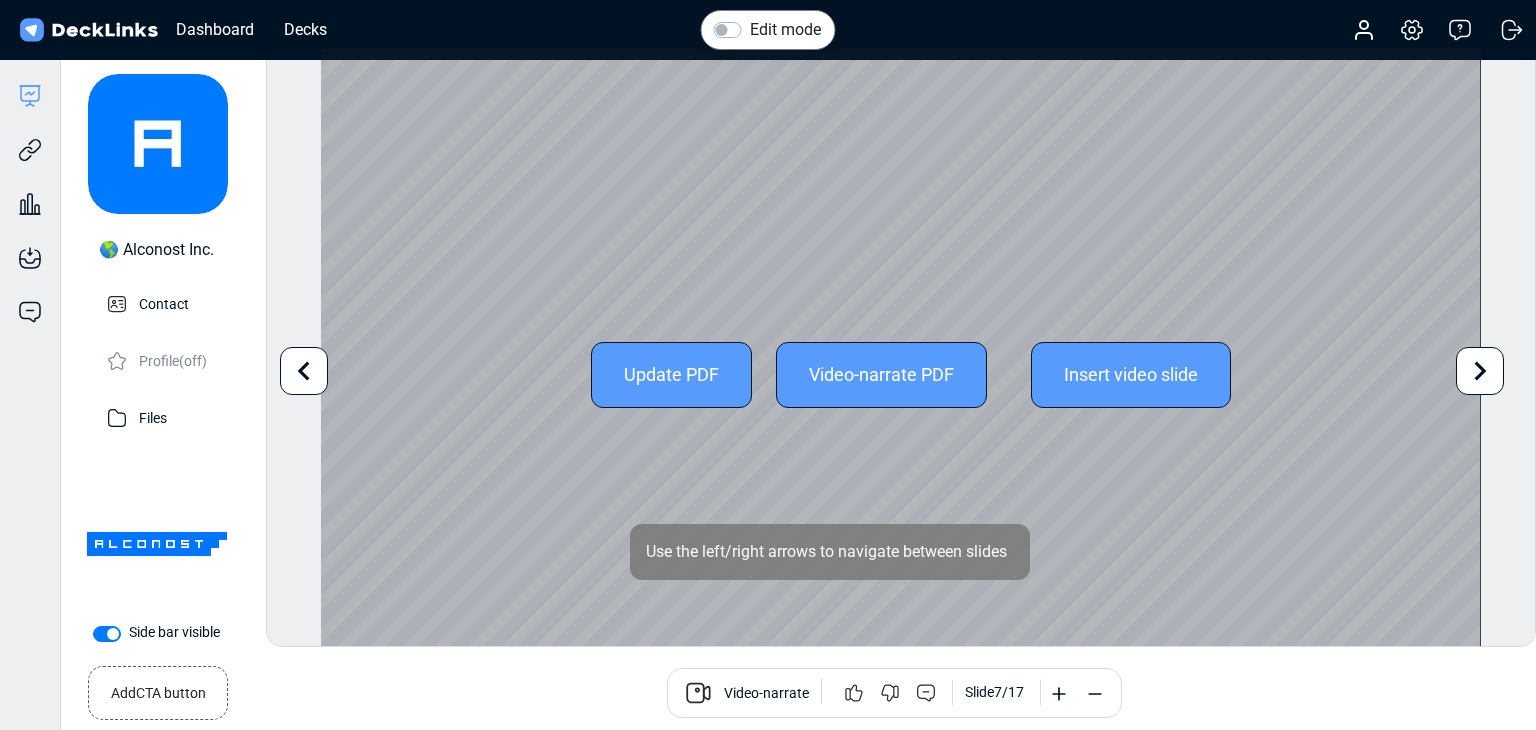 click 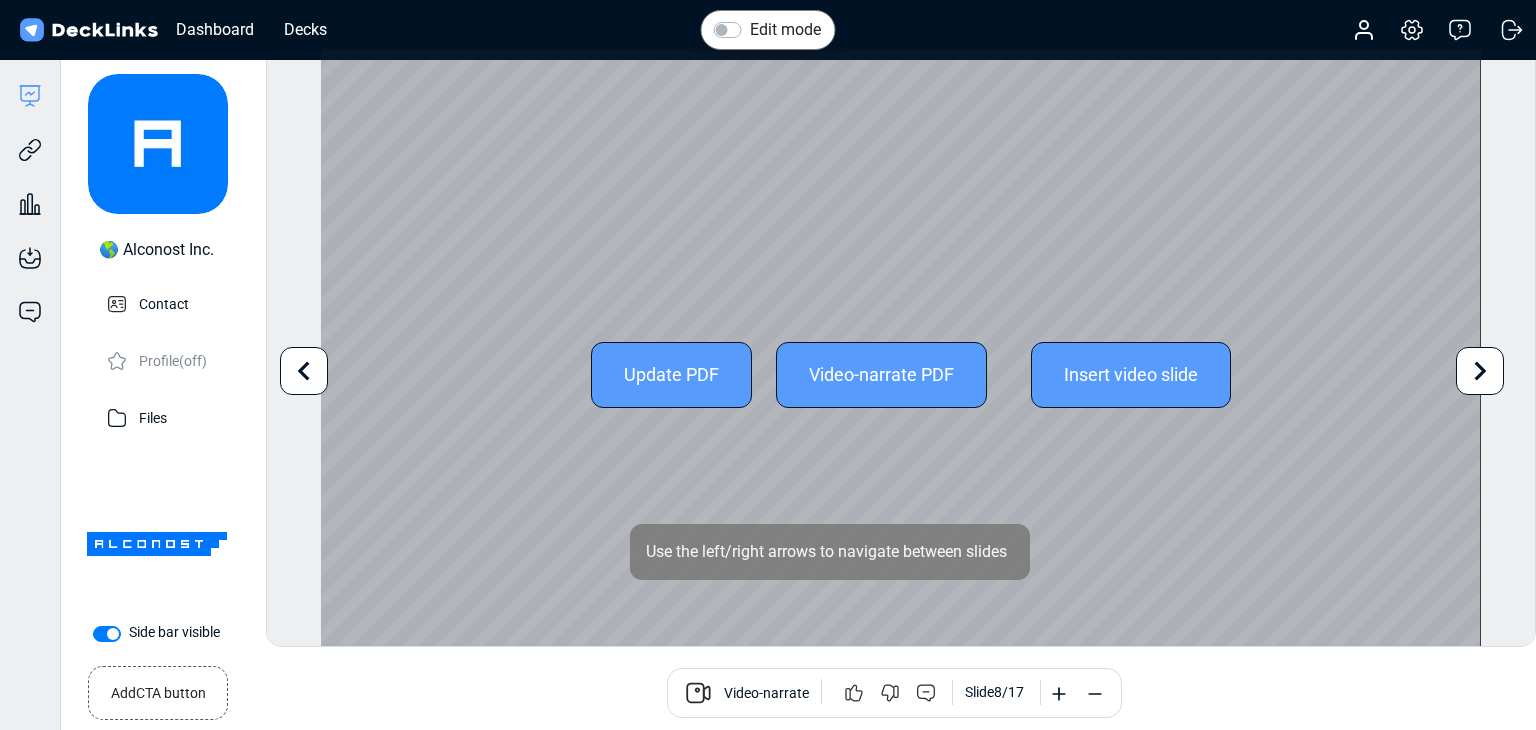 click 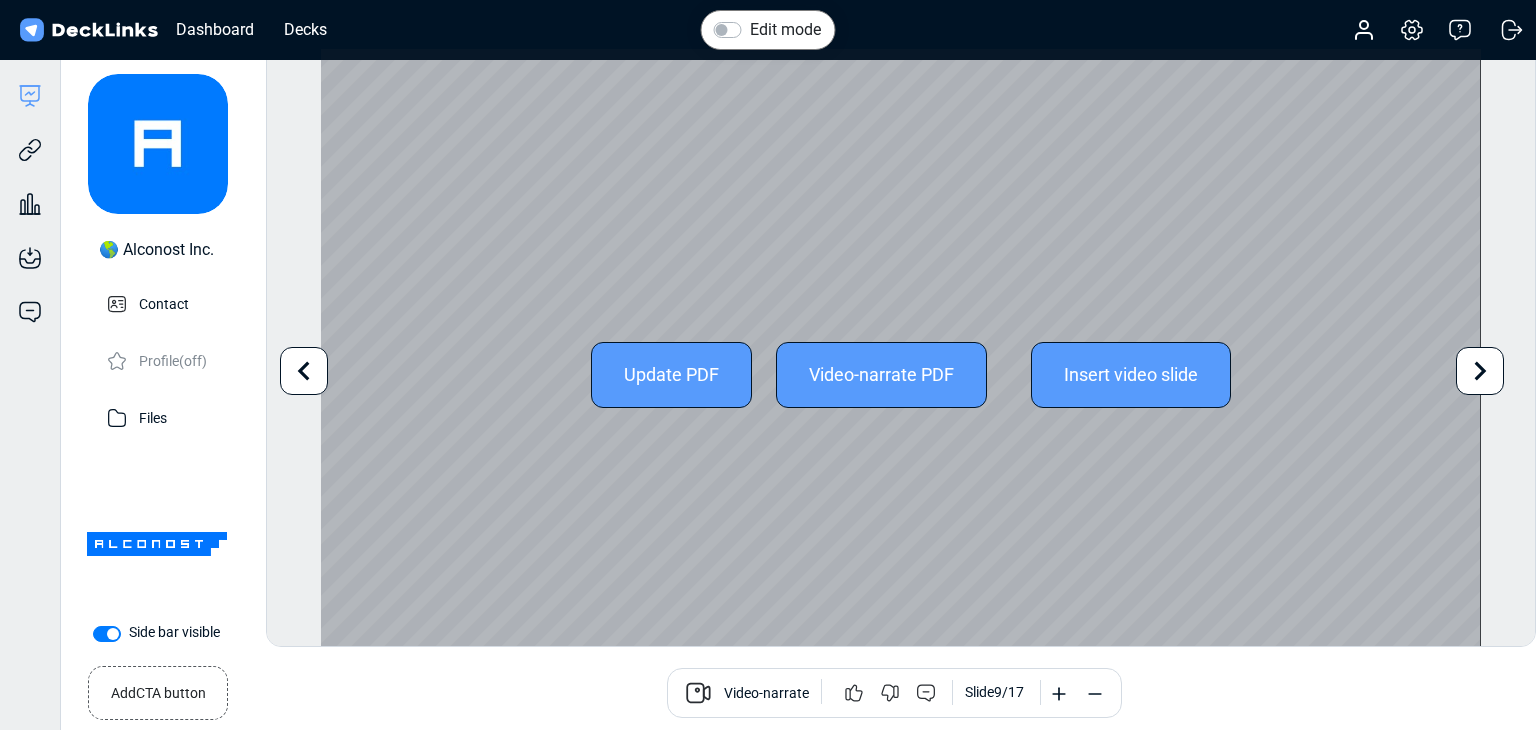 click 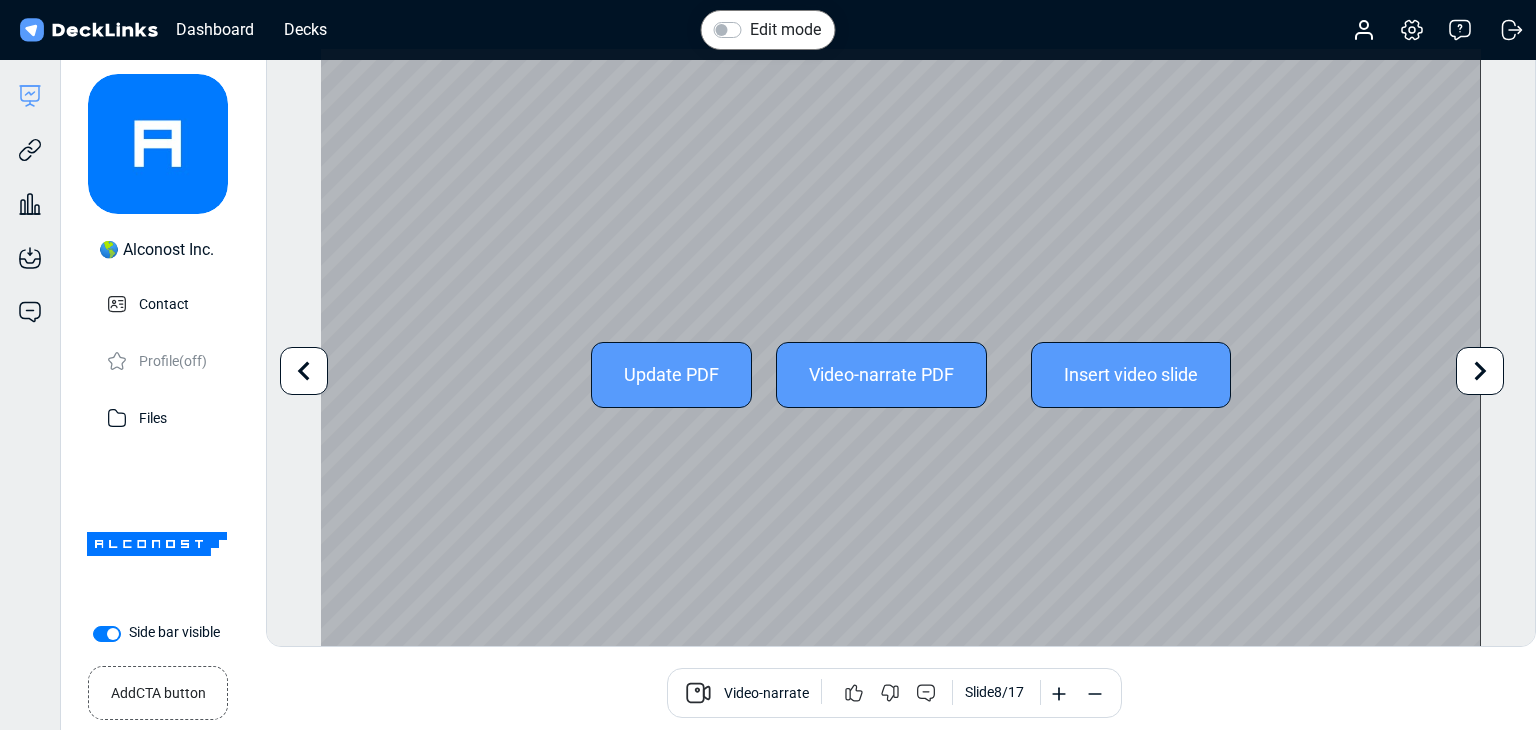 click 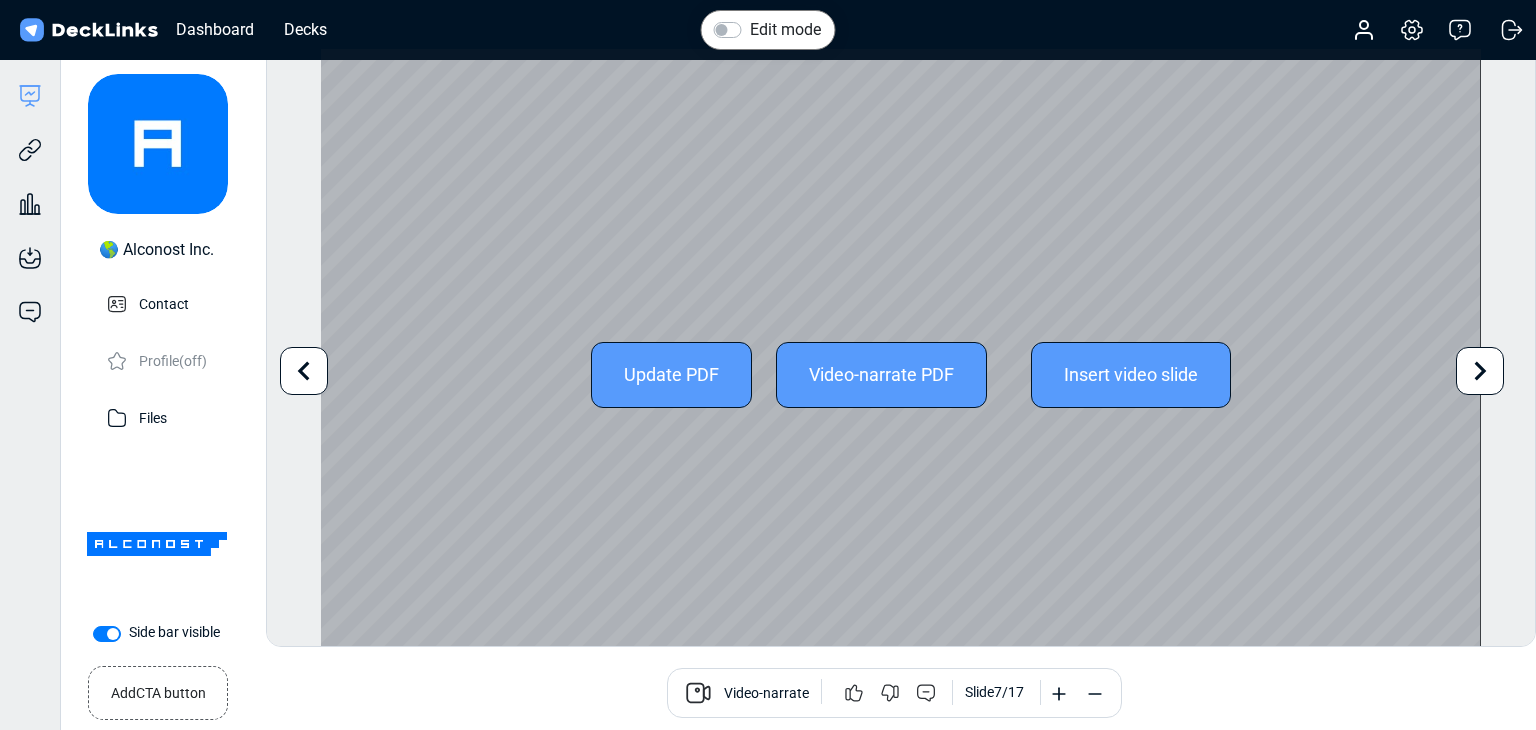 click 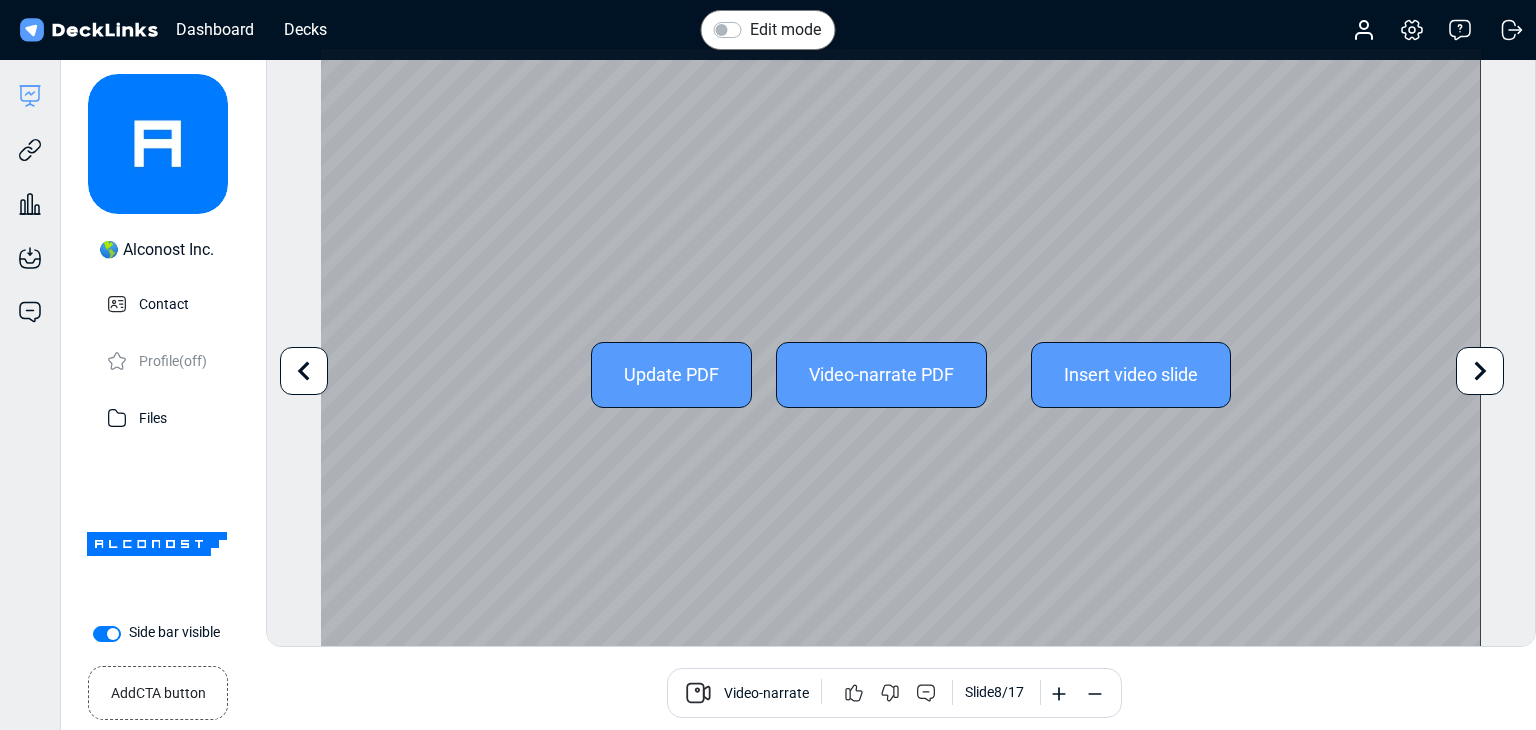 click 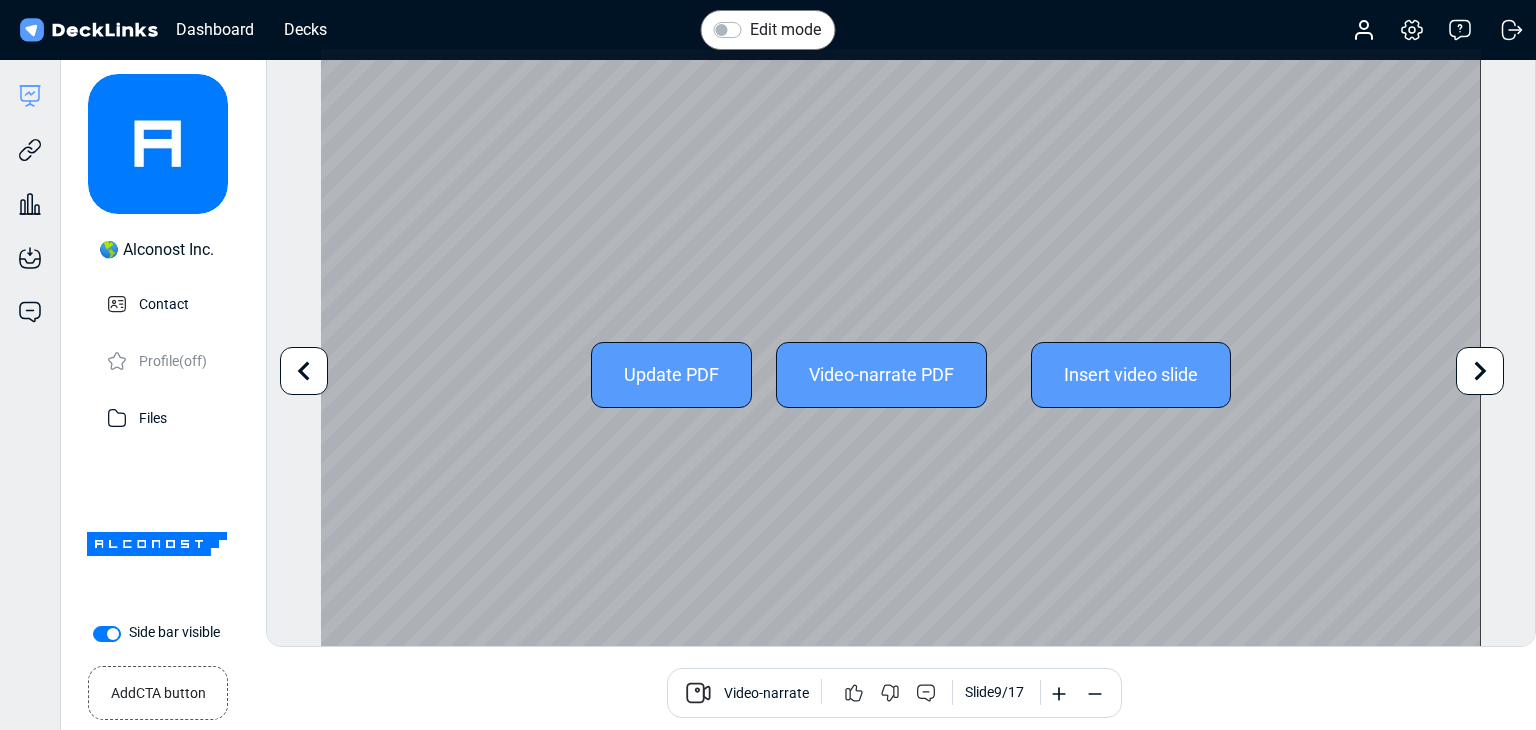 click 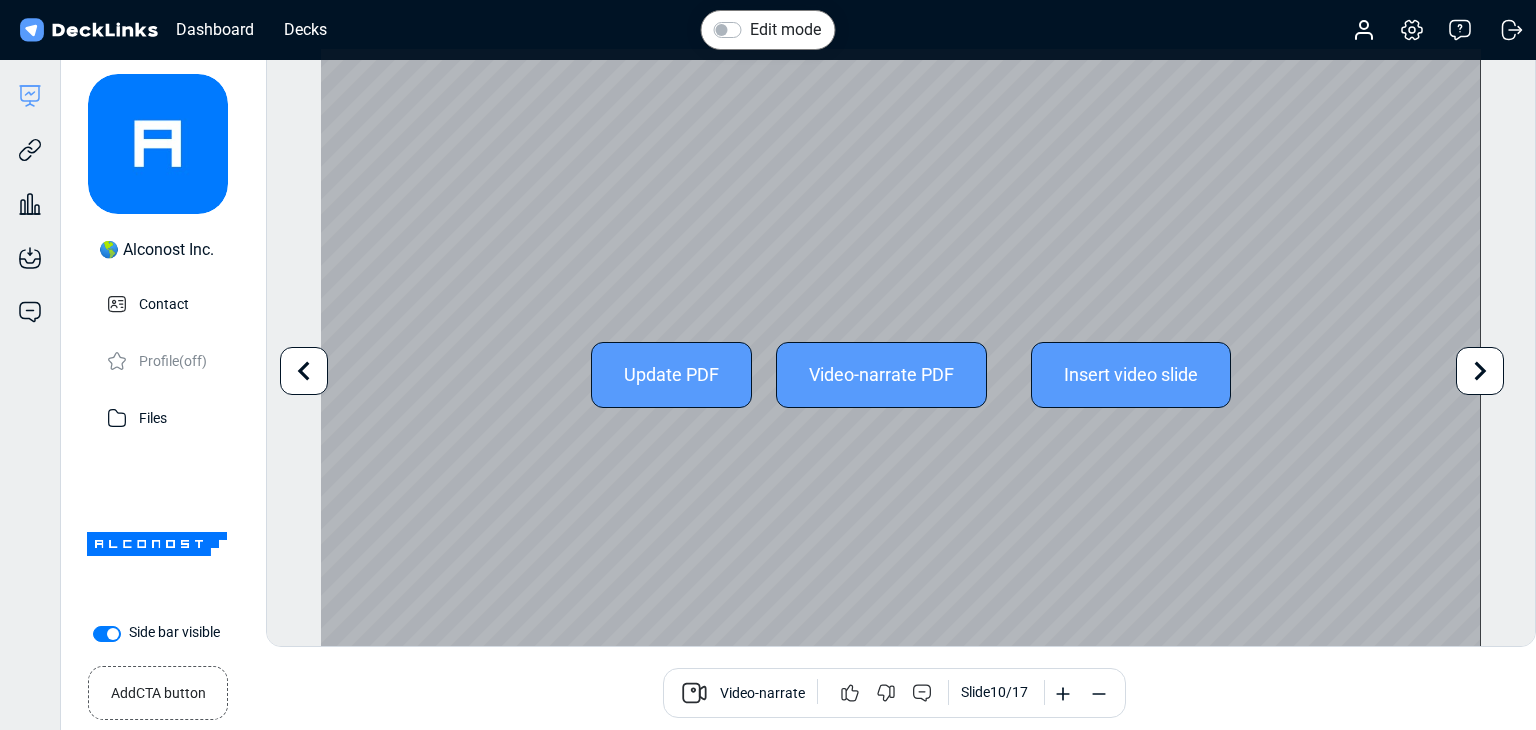 click 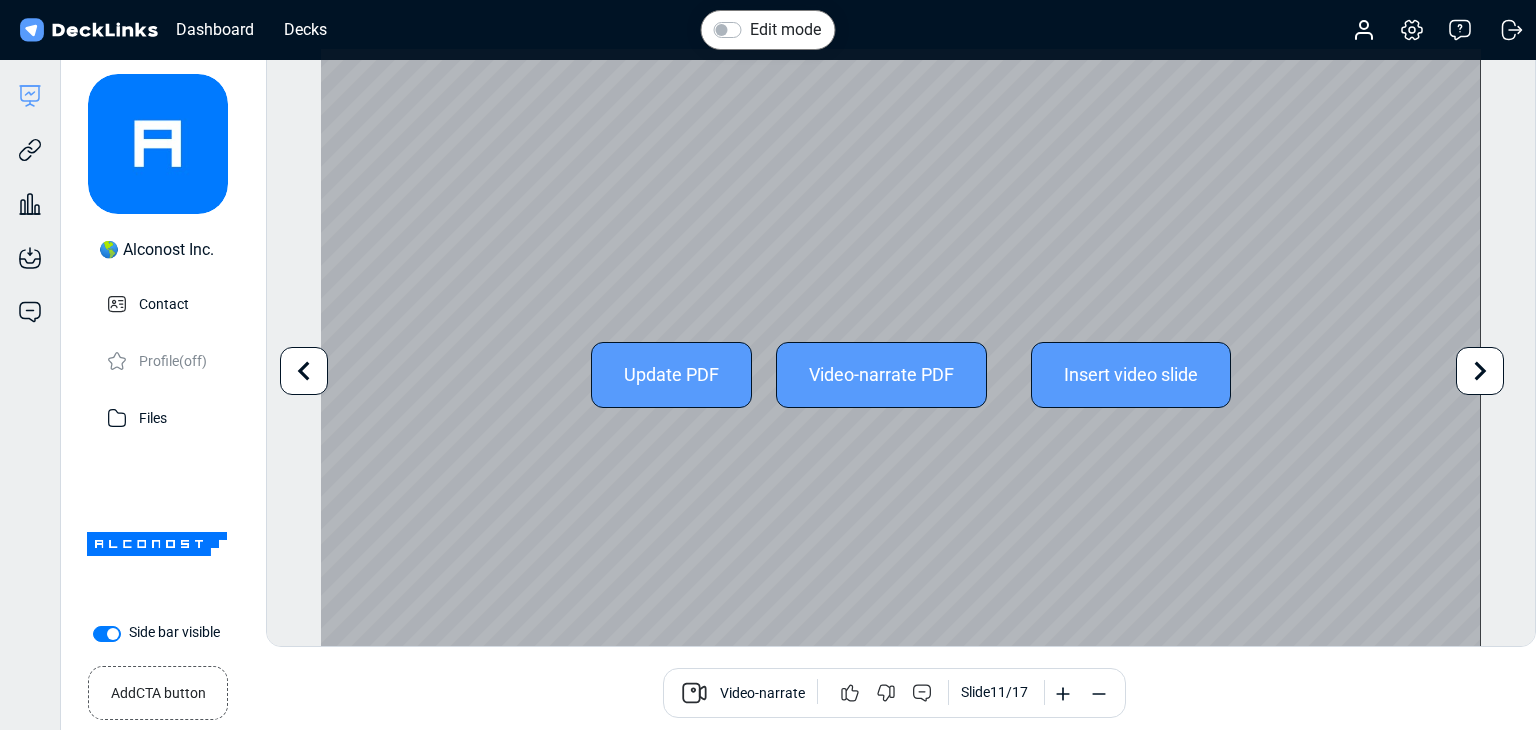 click 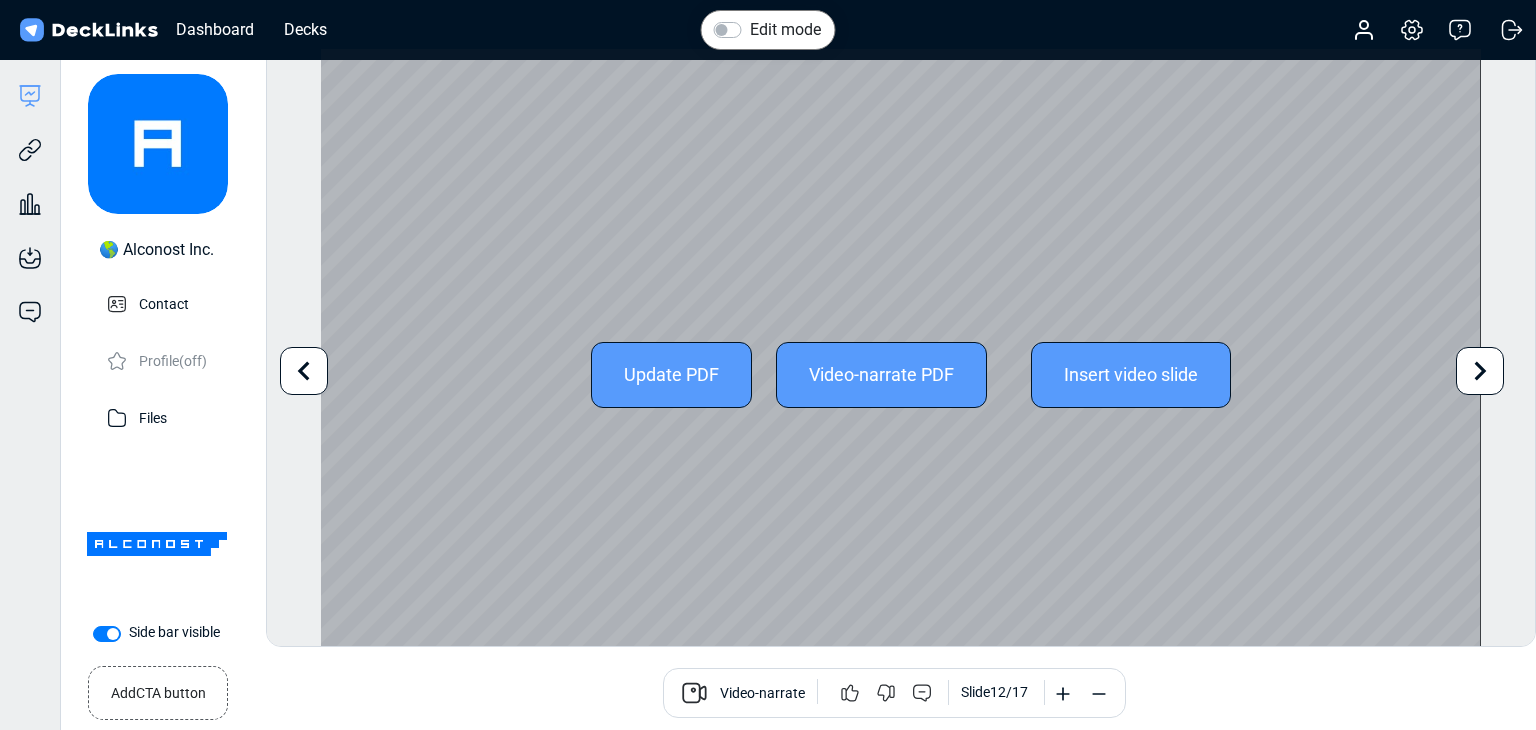 click 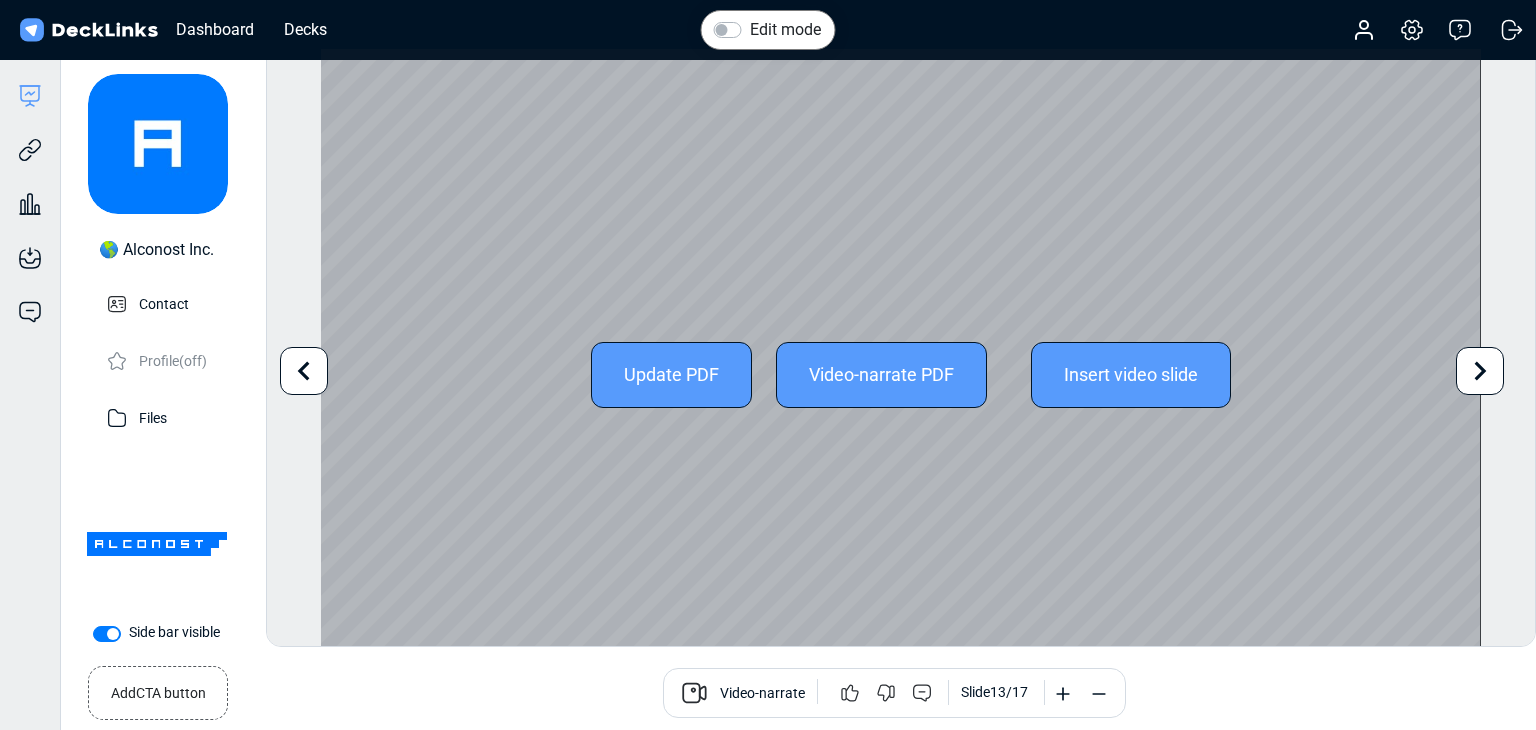 click 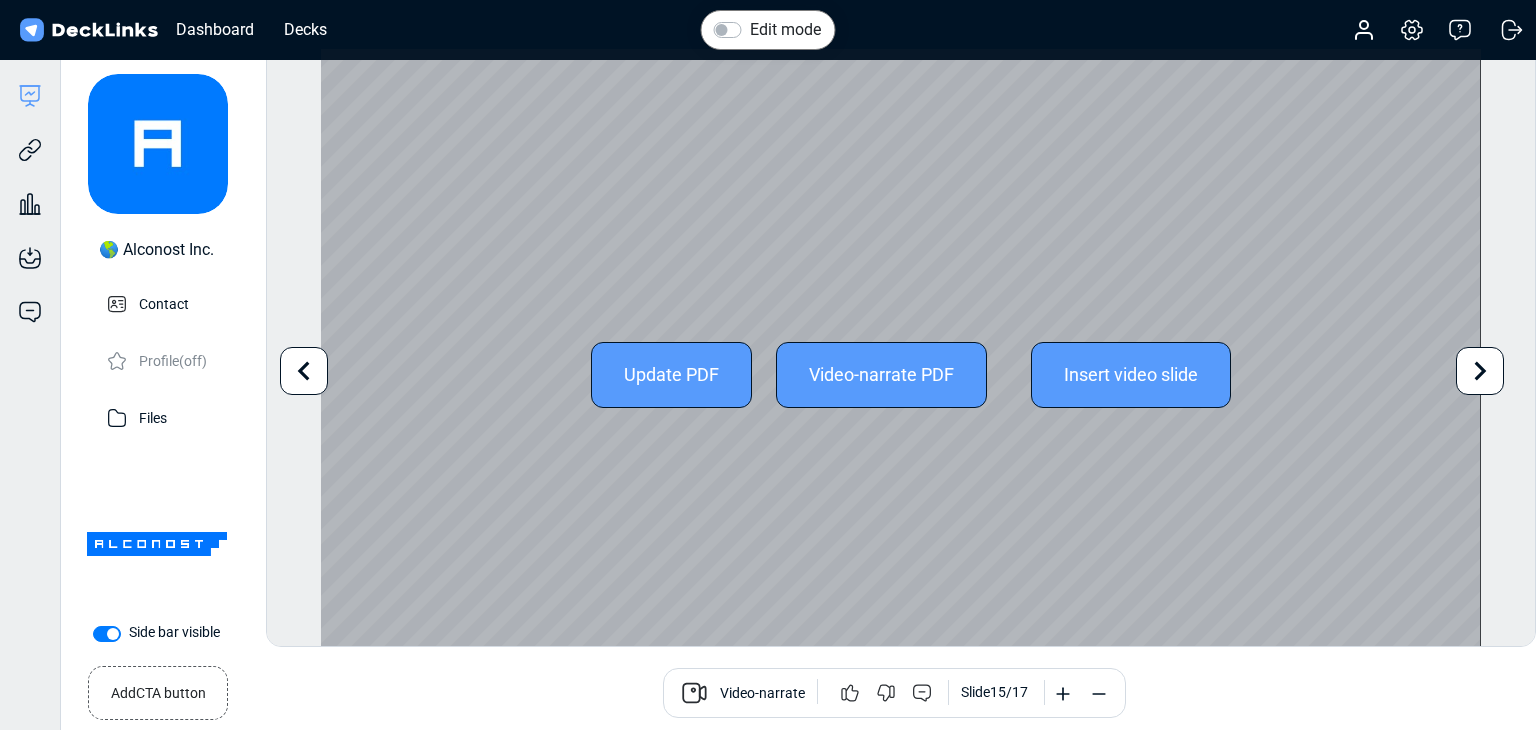 click 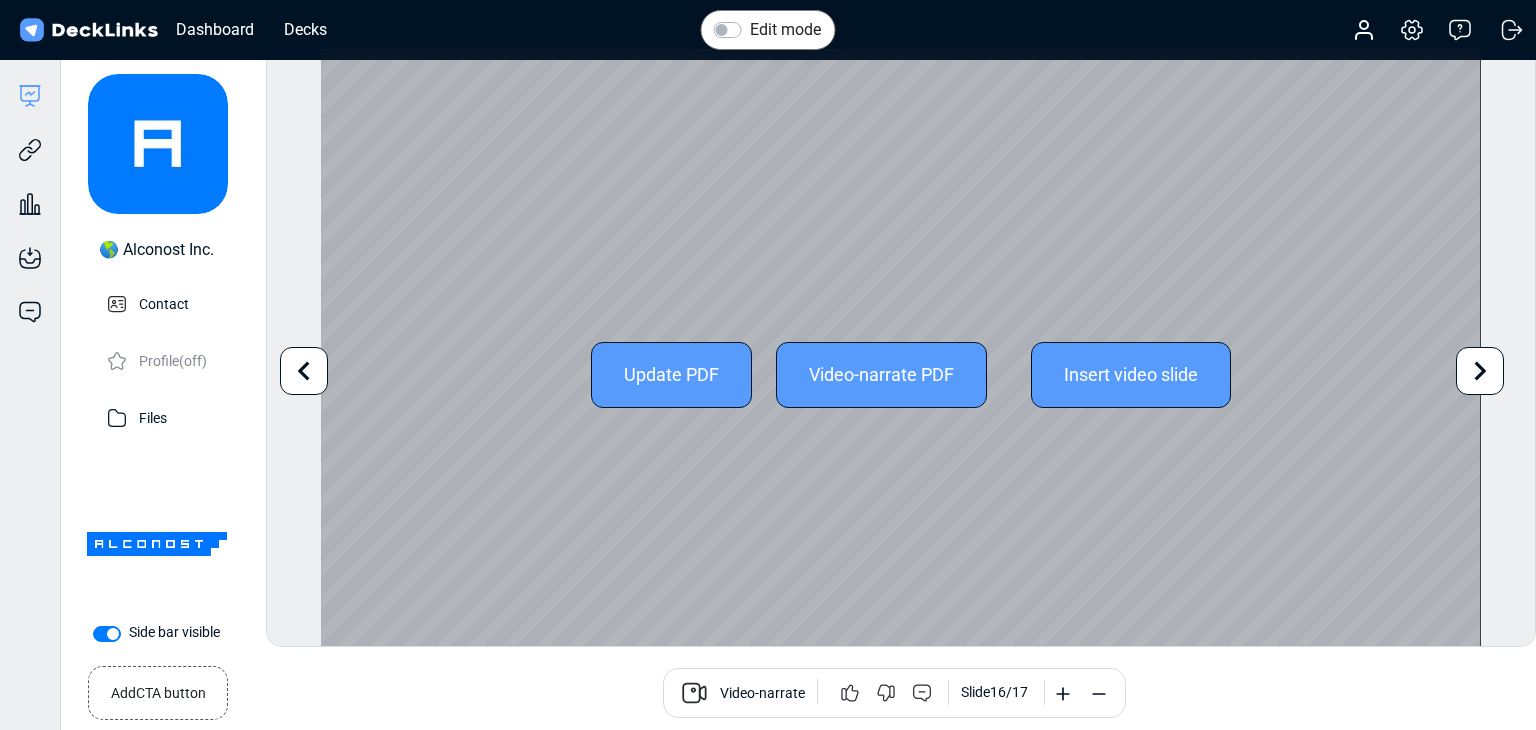 click 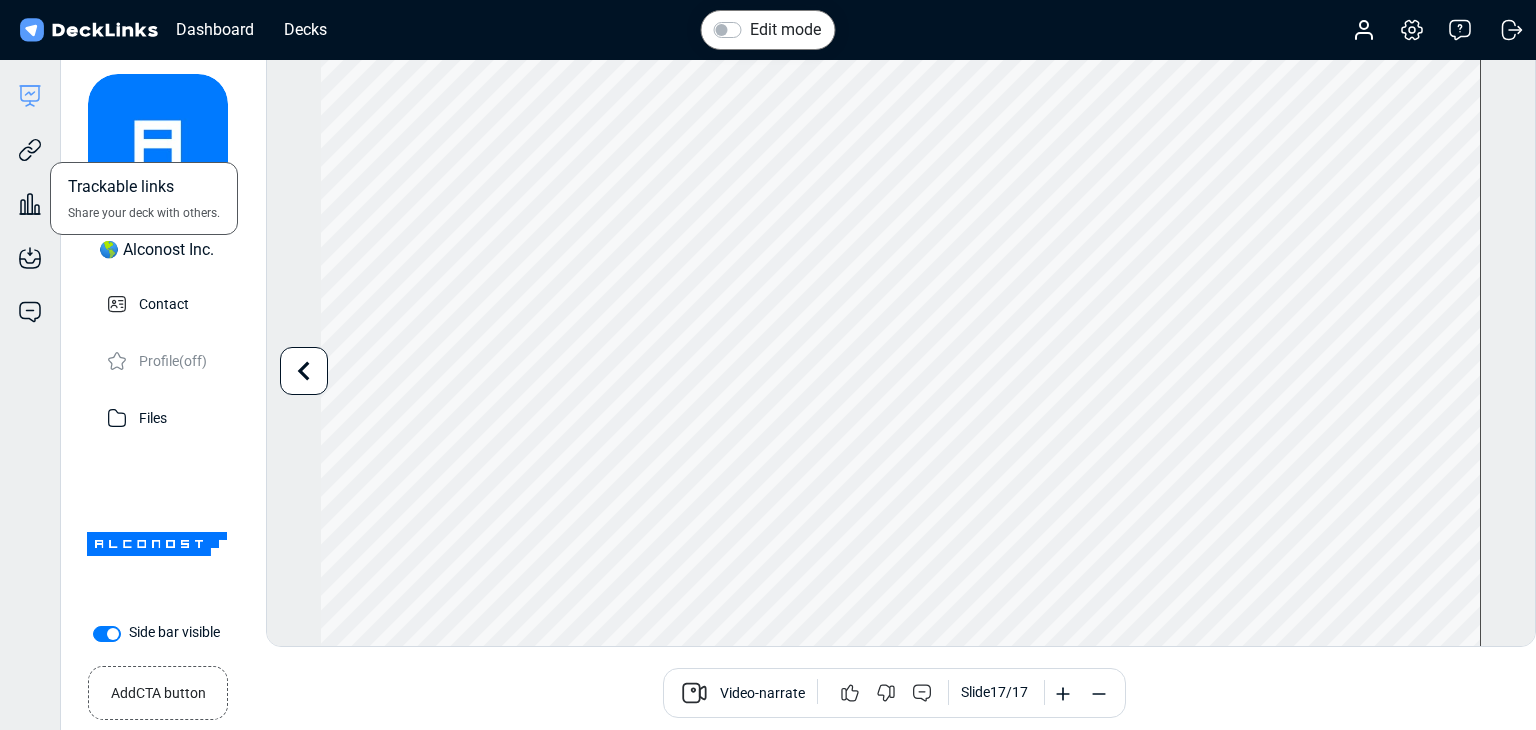 click on "Trackable links Share your deck with others." at bounding box center [30, 135] 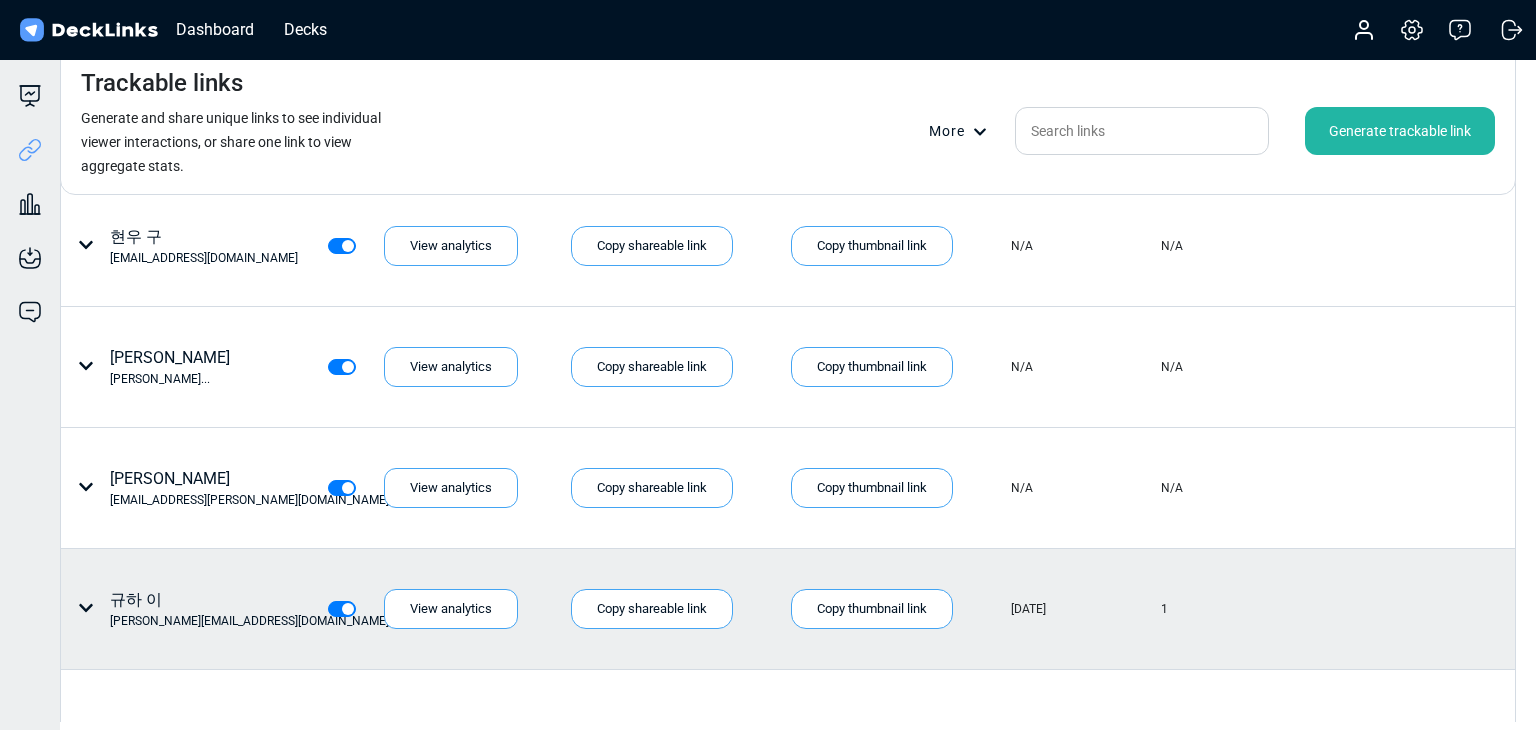 scroll, scrollTop: 1006, scrollLeft: 0, axis: vertical 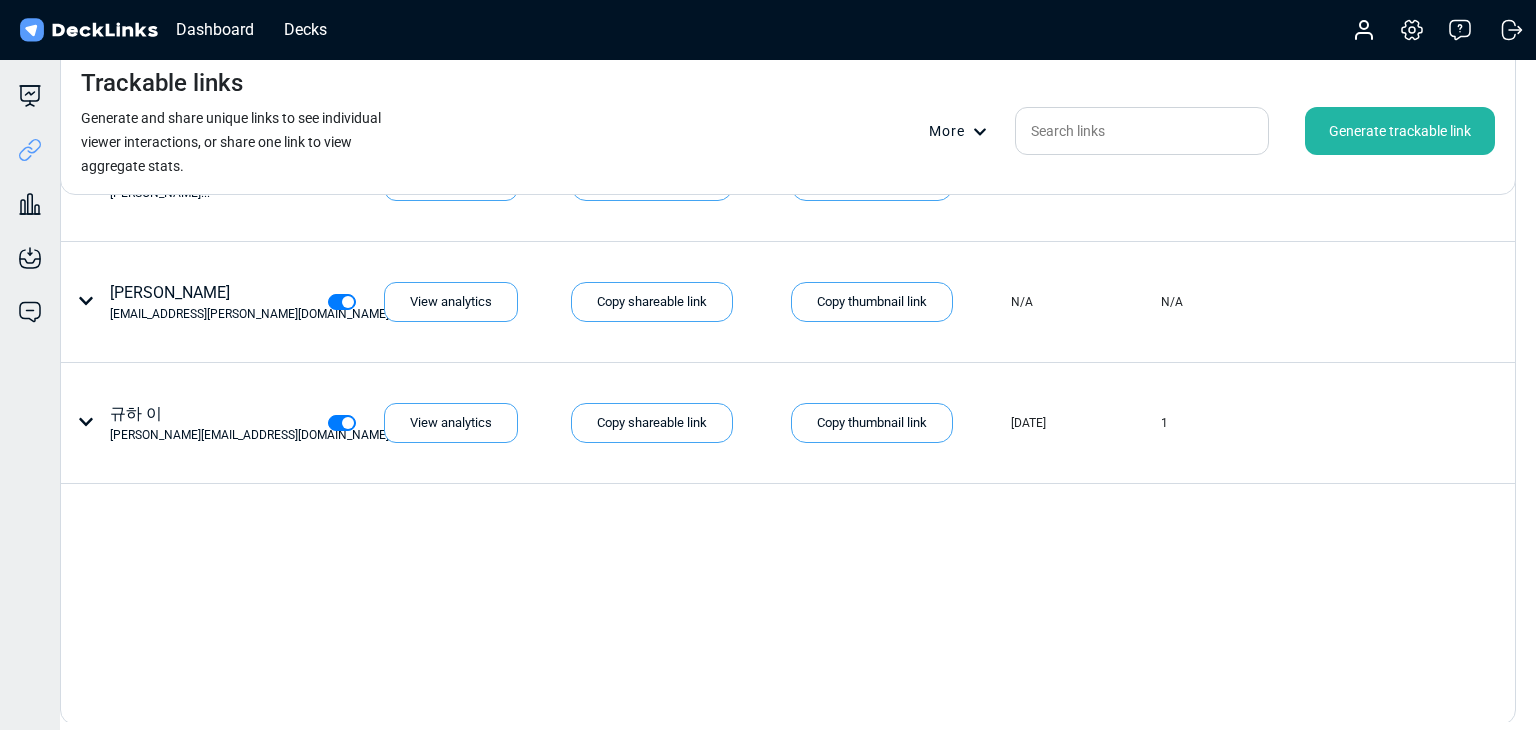 click on "Generate trackable link" at bounding box center [1400, 131] 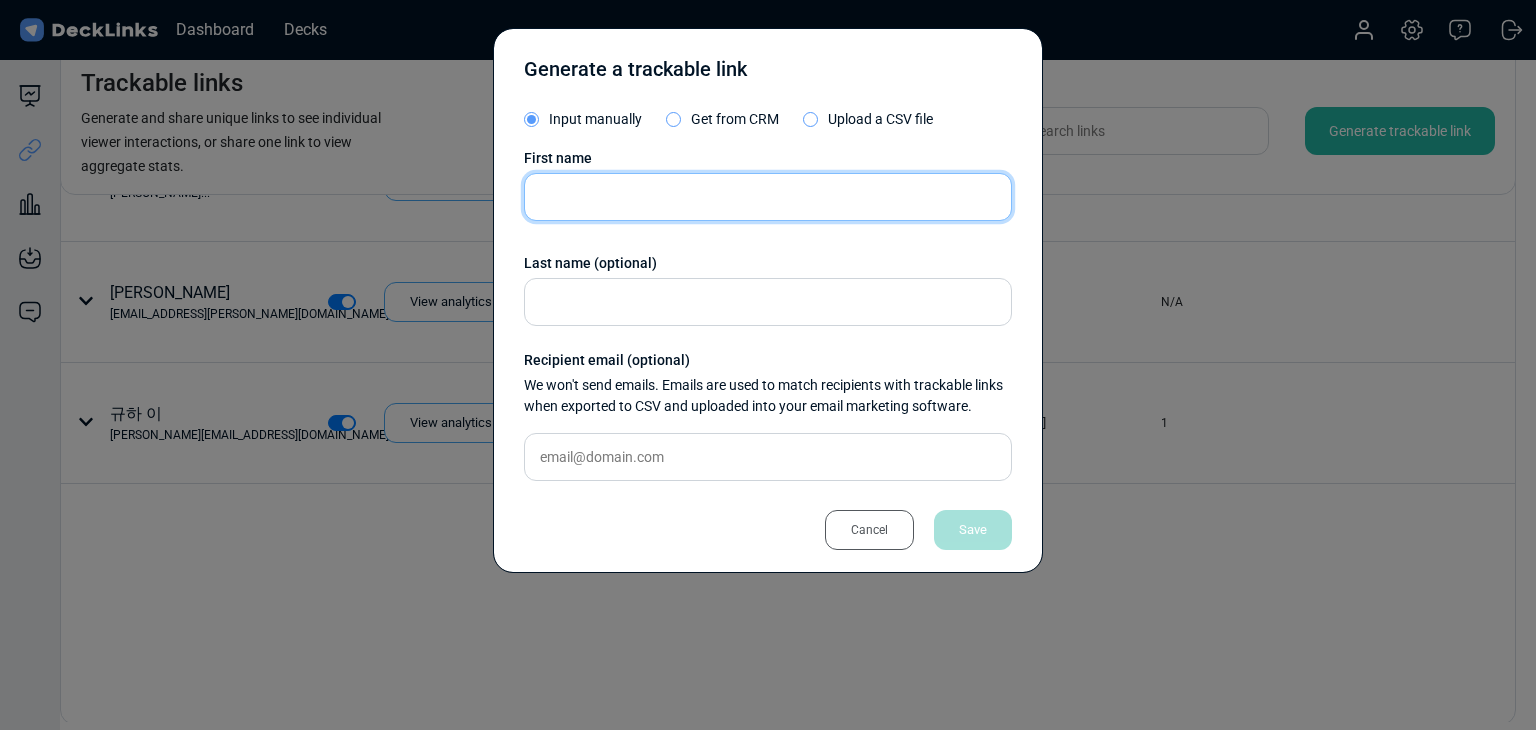 drag, startPoint x: 581, startPoint y: 204, endPoint x: 637, endPoint y: 214, distance: 56.88585 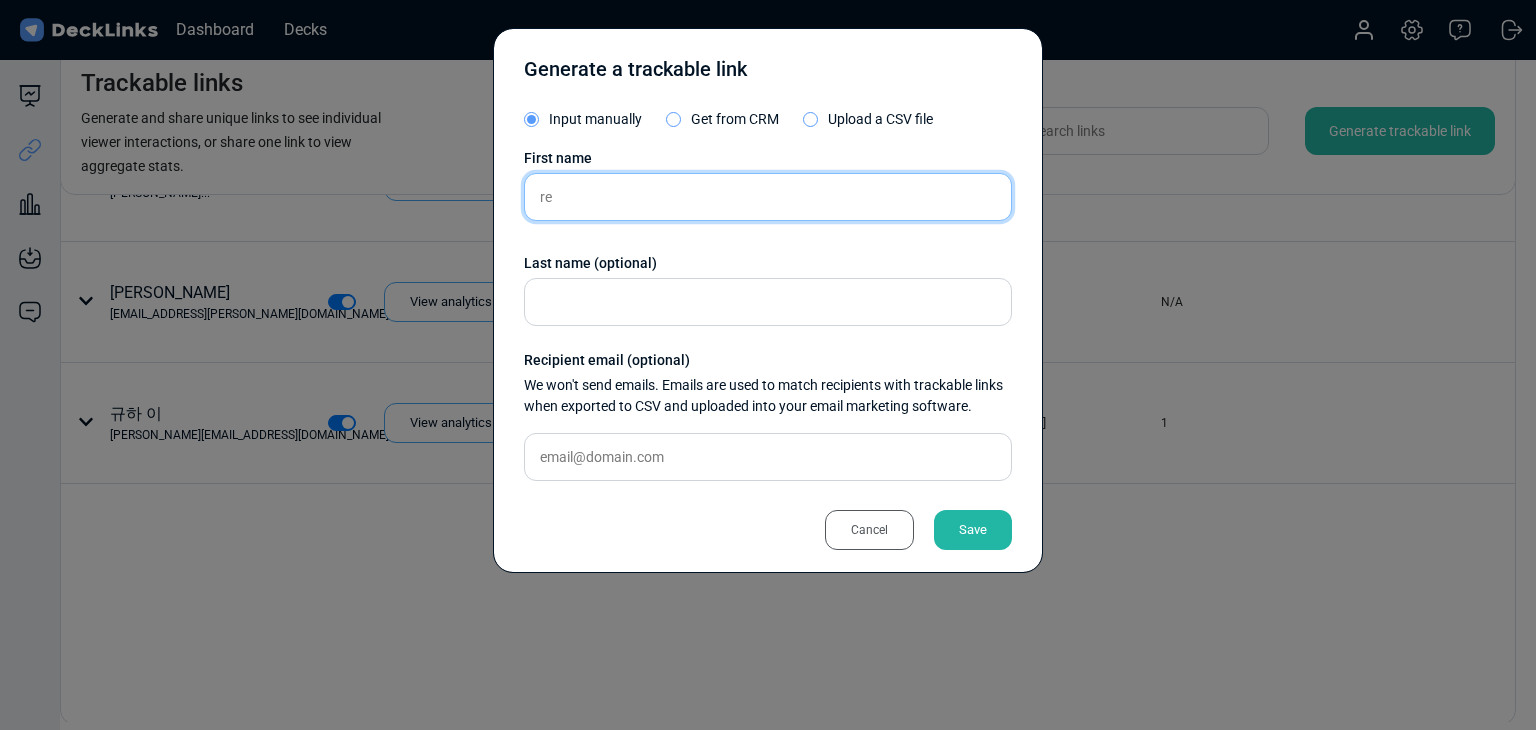 type on "r" 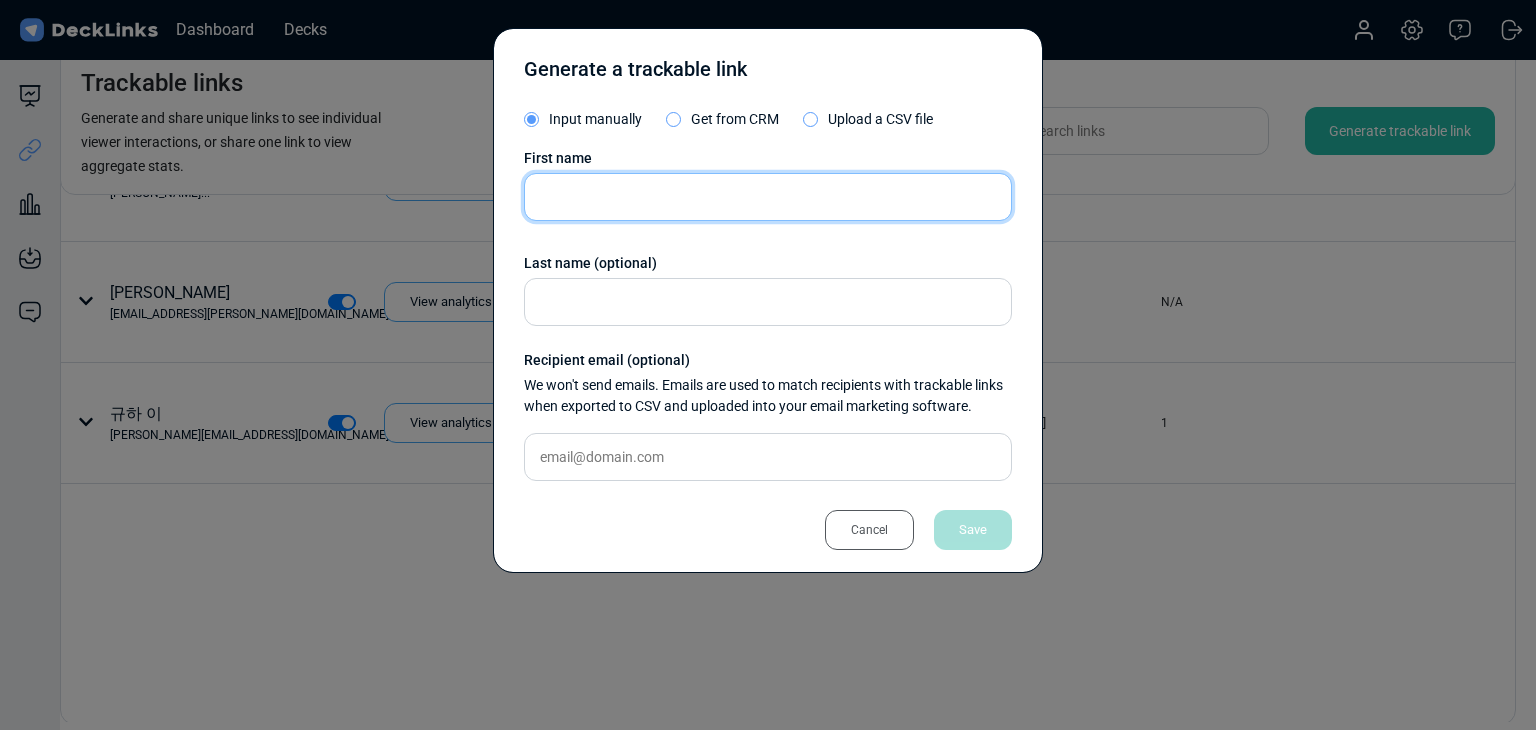 type on "ㄱ" 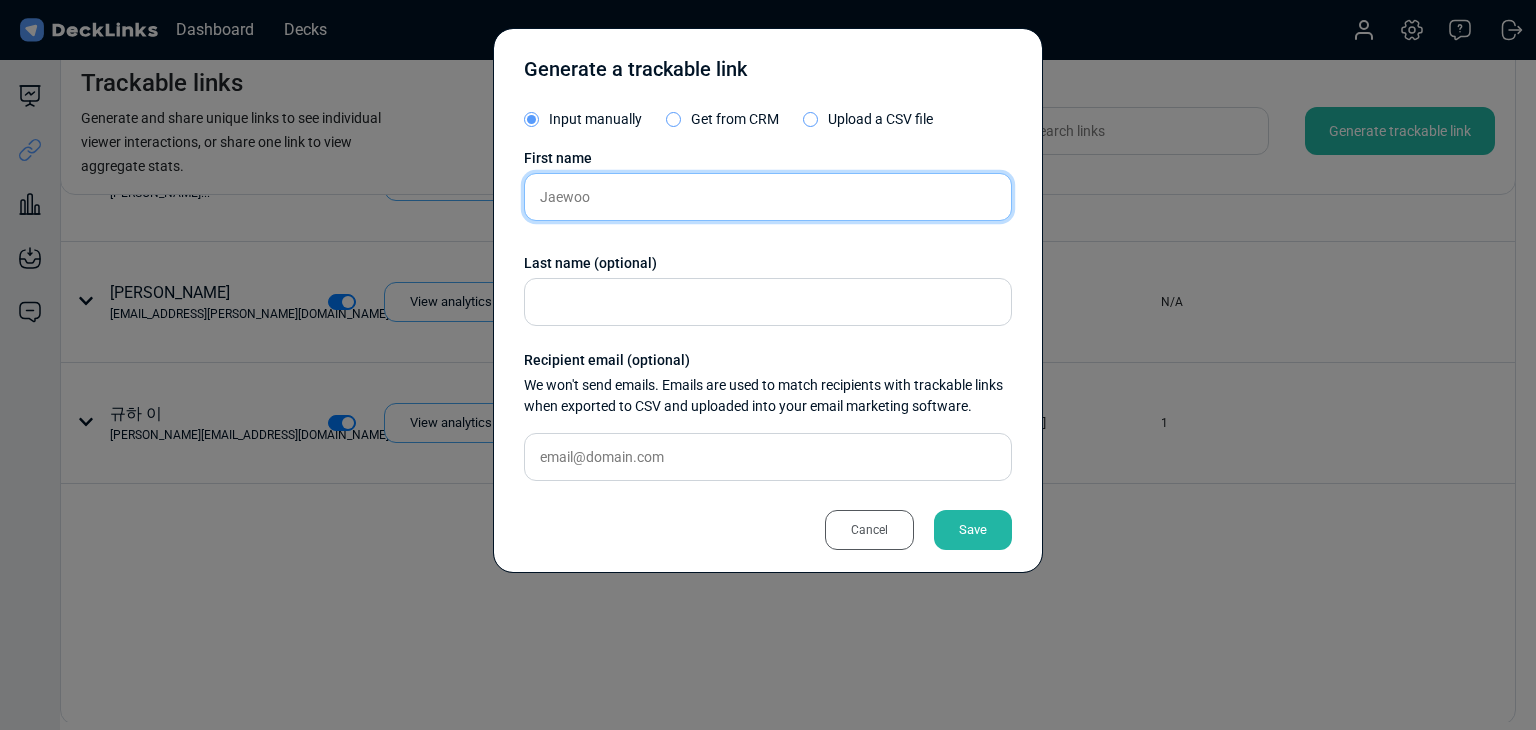 type on "Jaewoo" 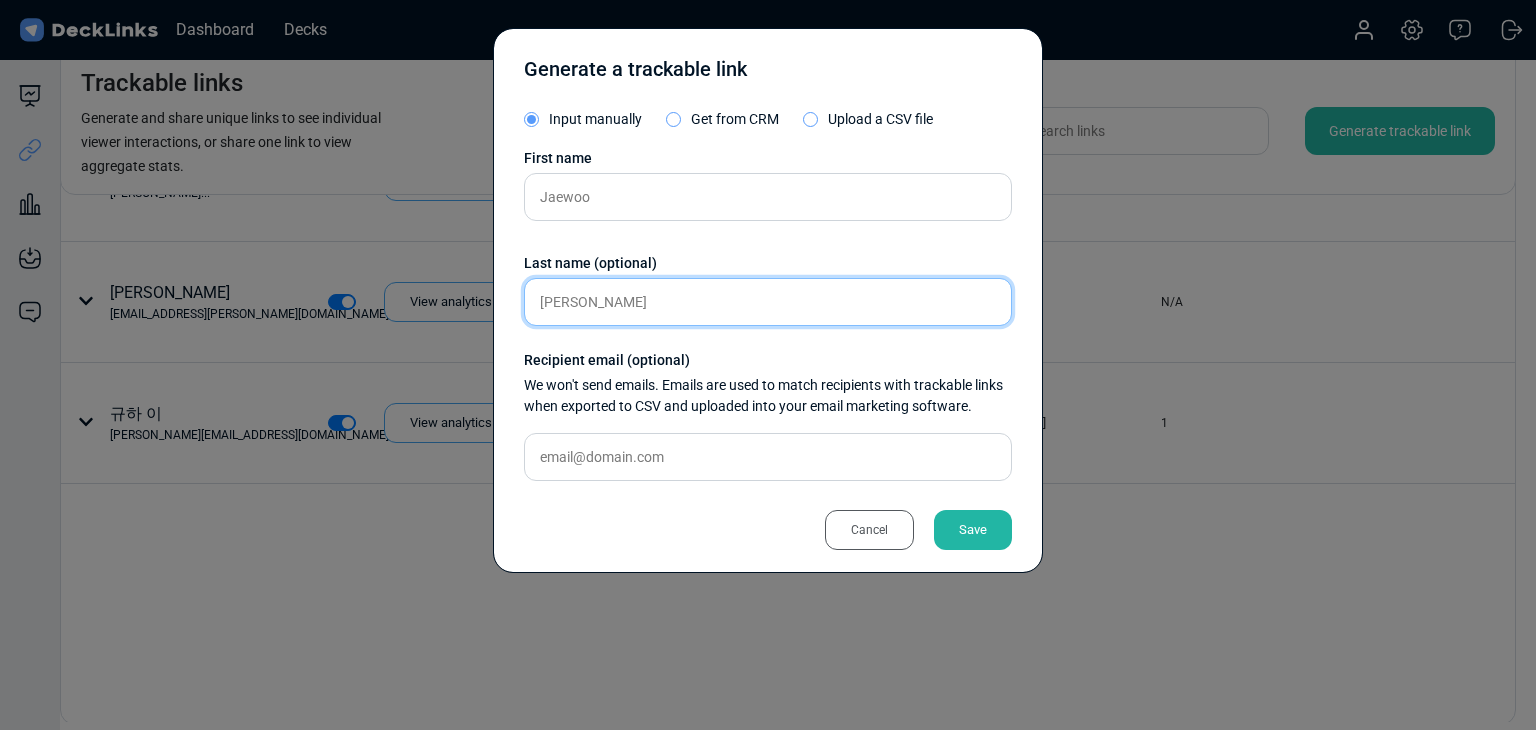 type on "[PERSON_NAME]" 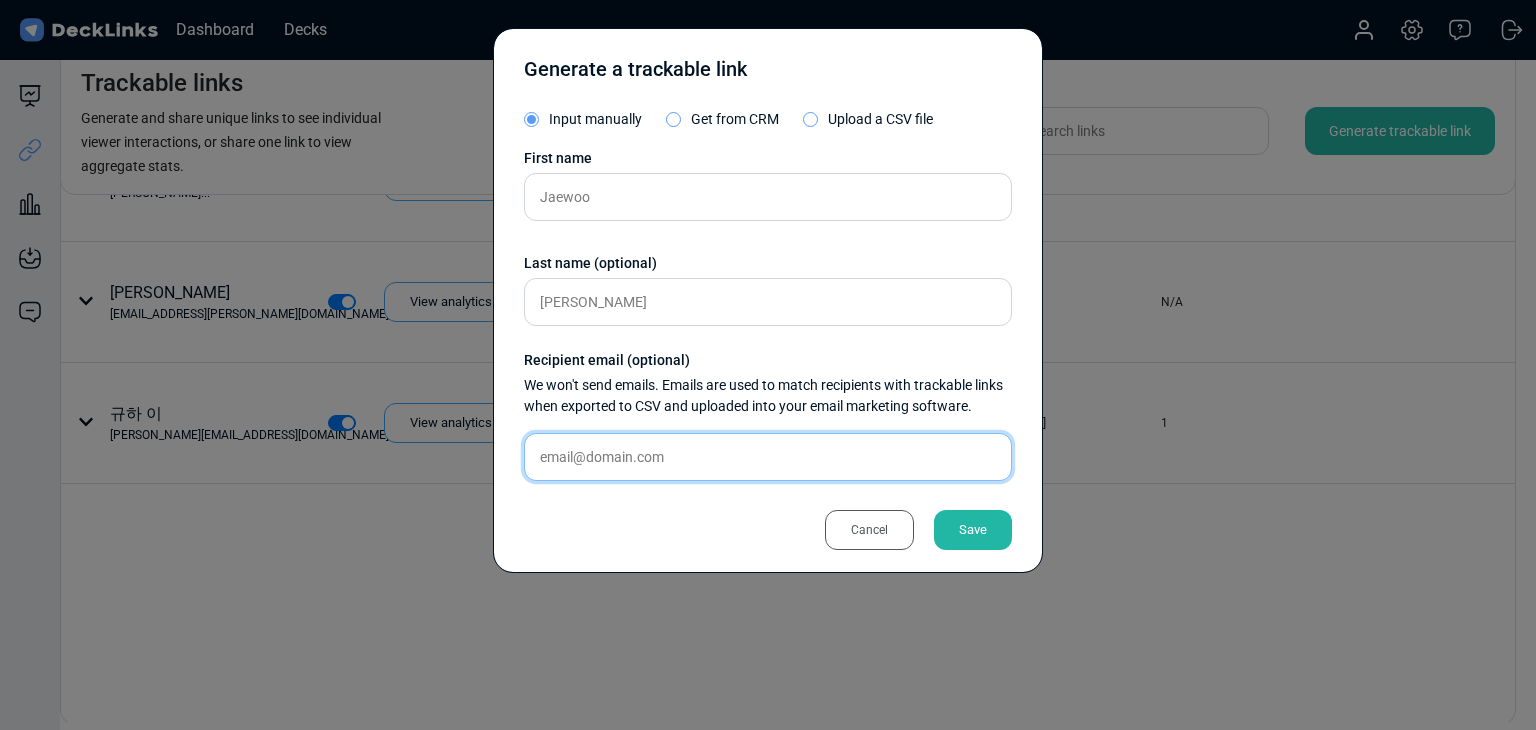 drag, startPoint x: 679, startPoint y: 463, endPoint x: 736, endPoint y: 473, distance: 57.870544 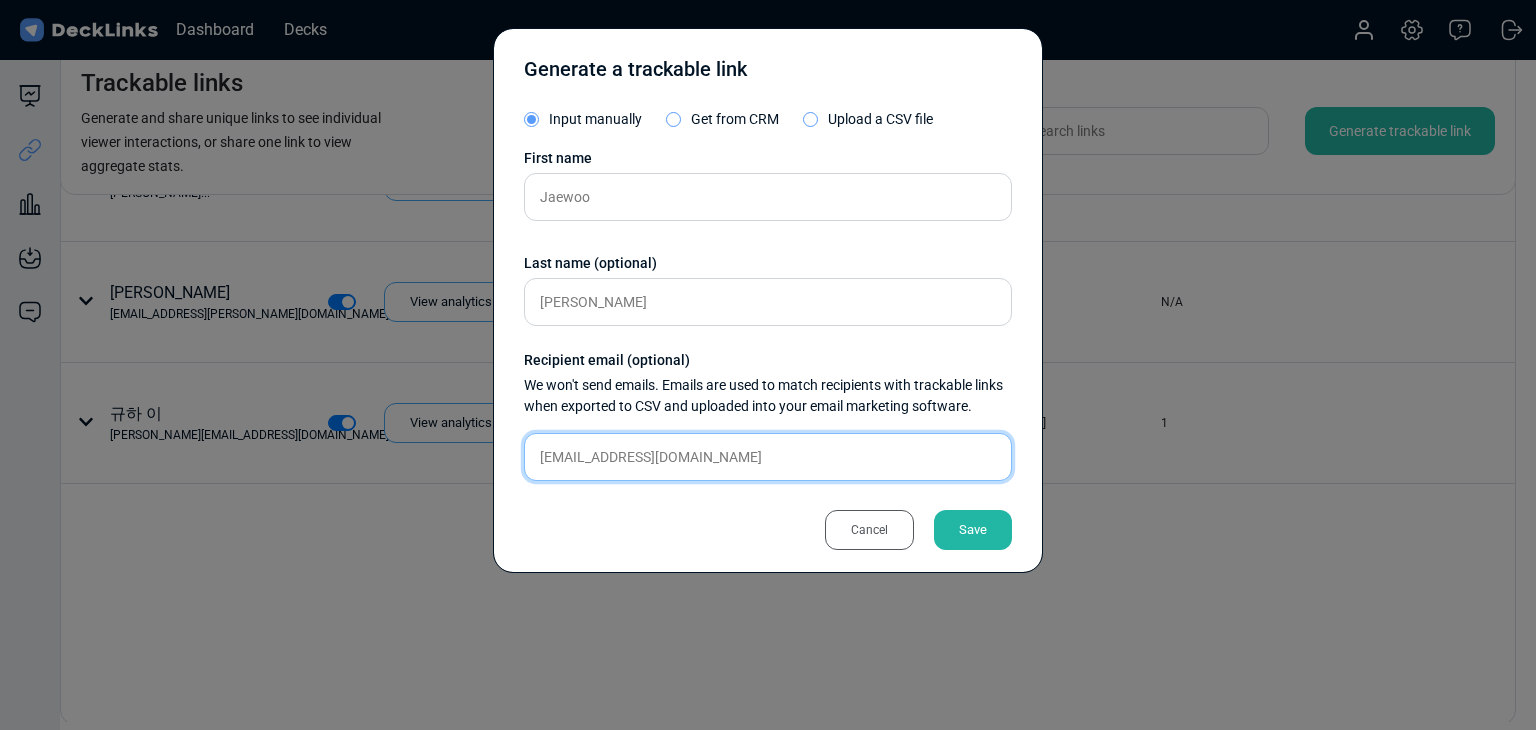 type on "[EMAIL_ADDRESS][DOMAIN_NAME]" 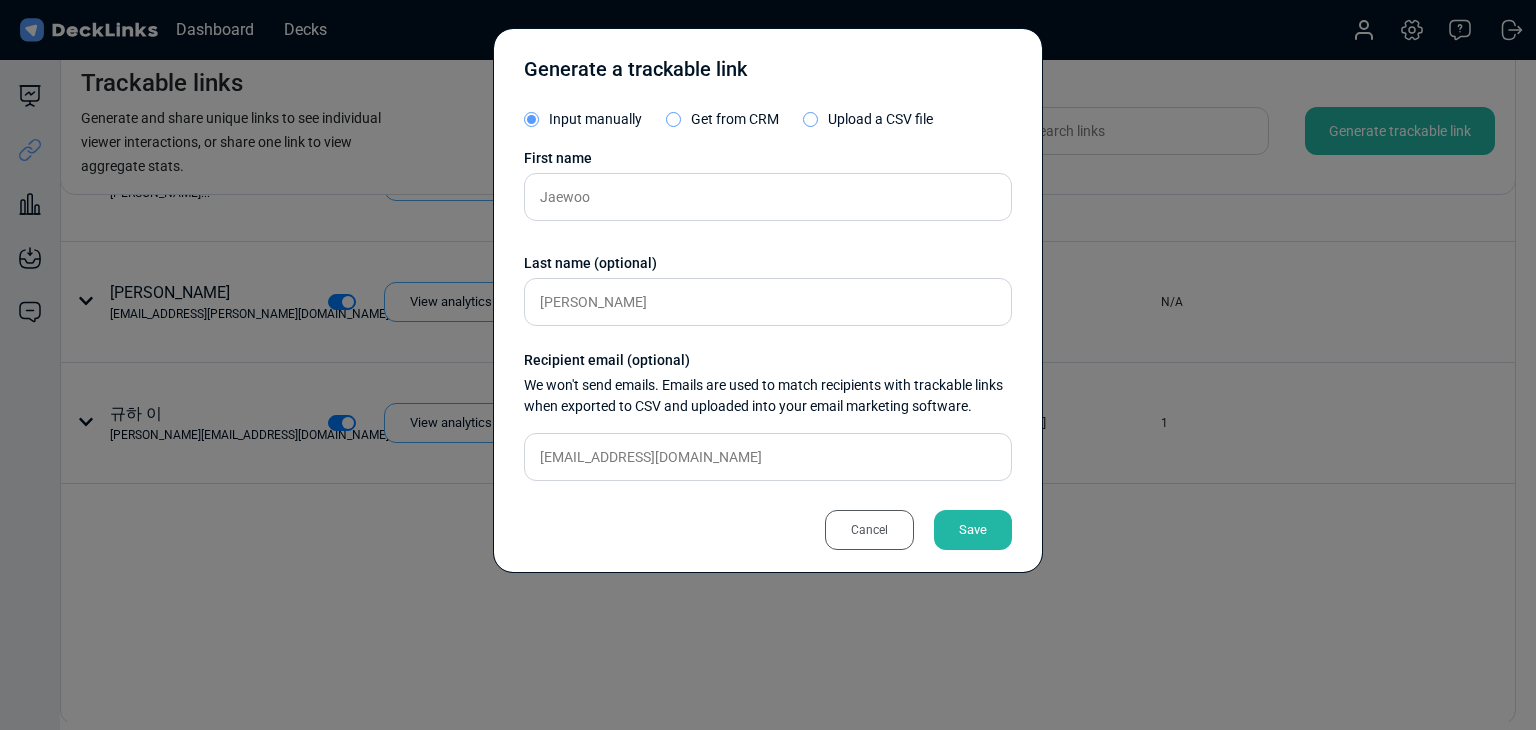 click on "Save" at bounding box center (973, 530) 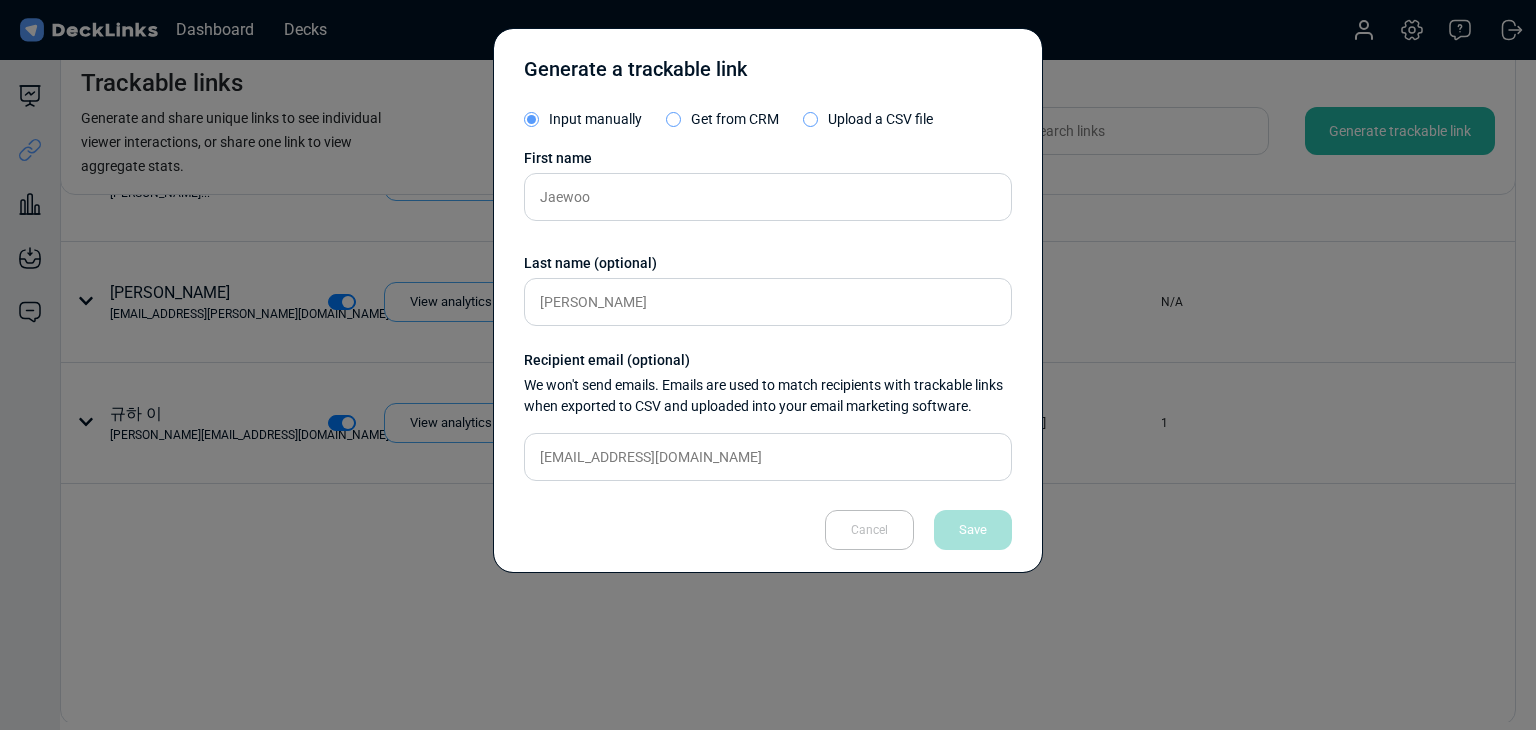 type 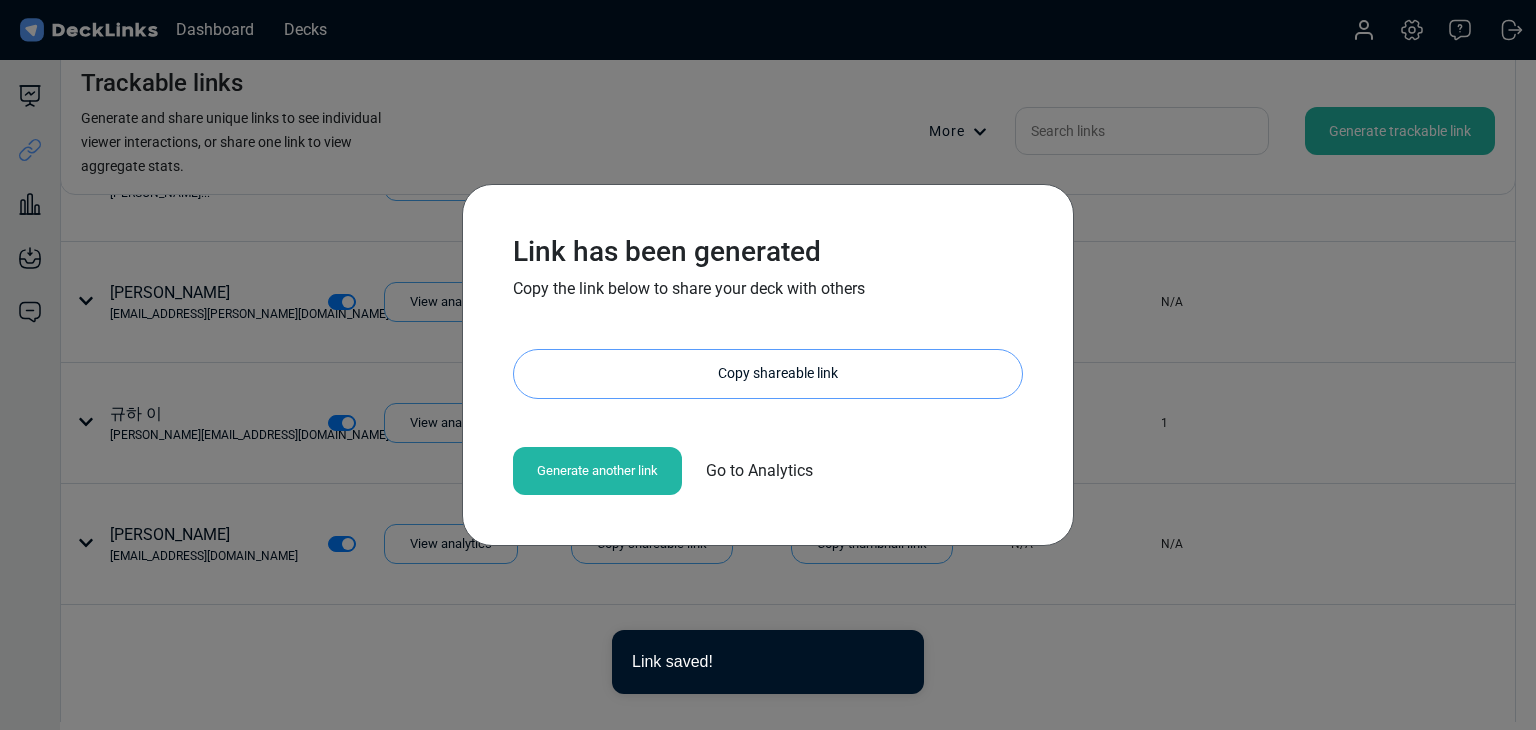 click on "Copy shareable link" at bounding box center [778, 374] 